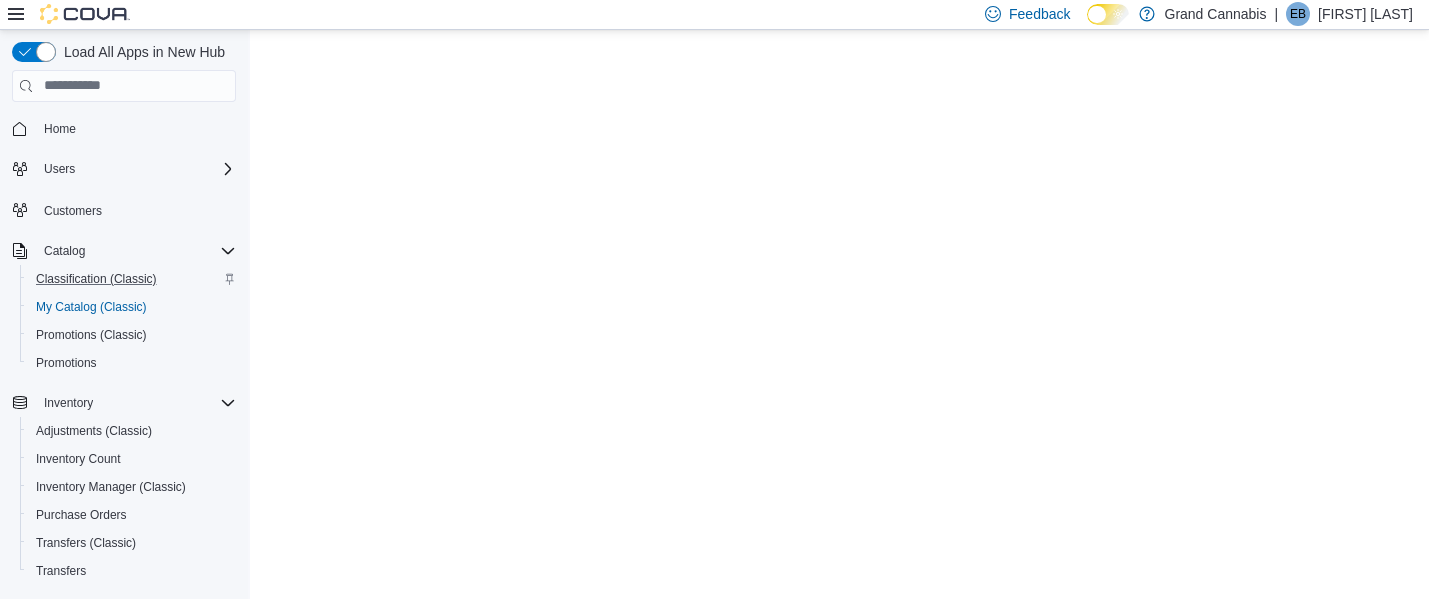 scroll, scrollTop: 0, scrollLeft: 0, axis: both 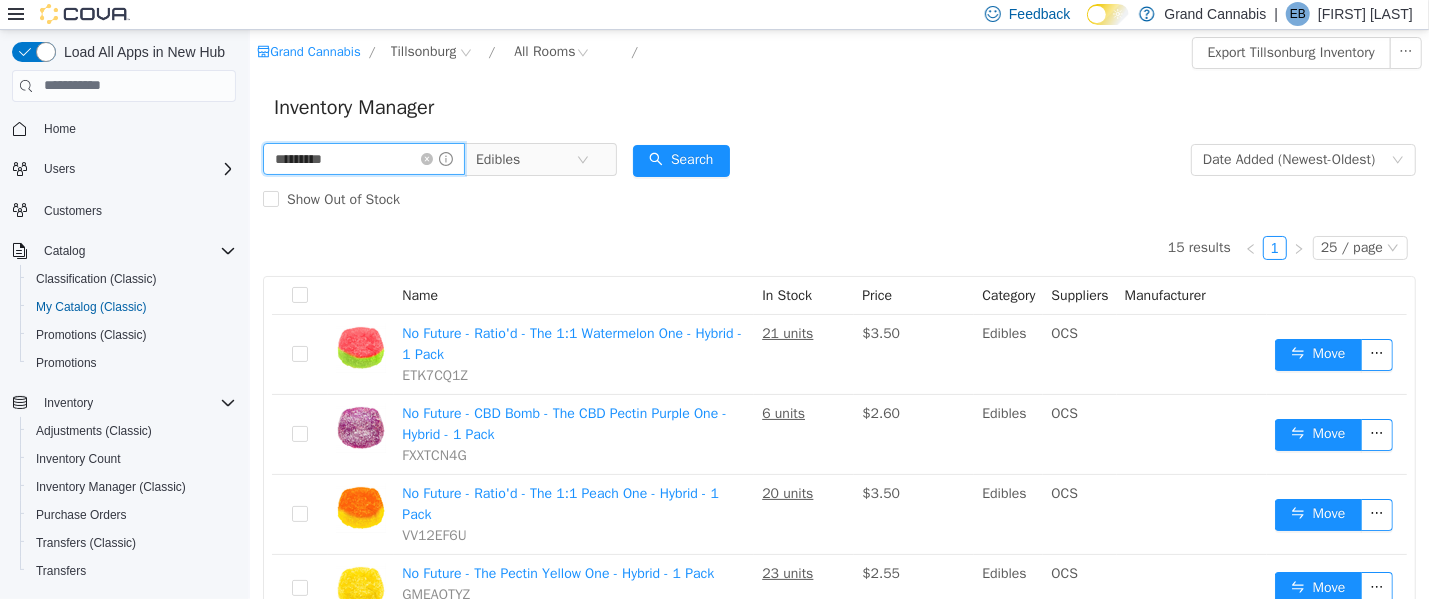 drag, startPoint x: 419, startPoint y: 167, endPoint x: 433, endPoint y: 189, distance: 26.076809 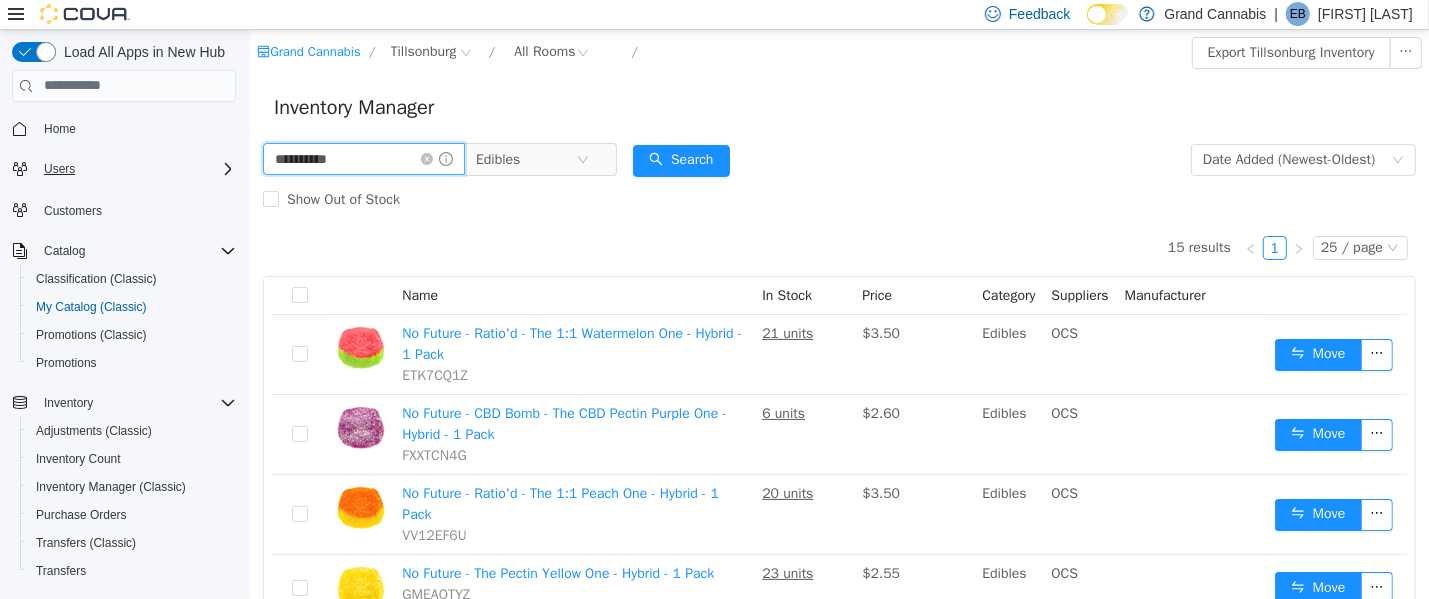 type on "**********" 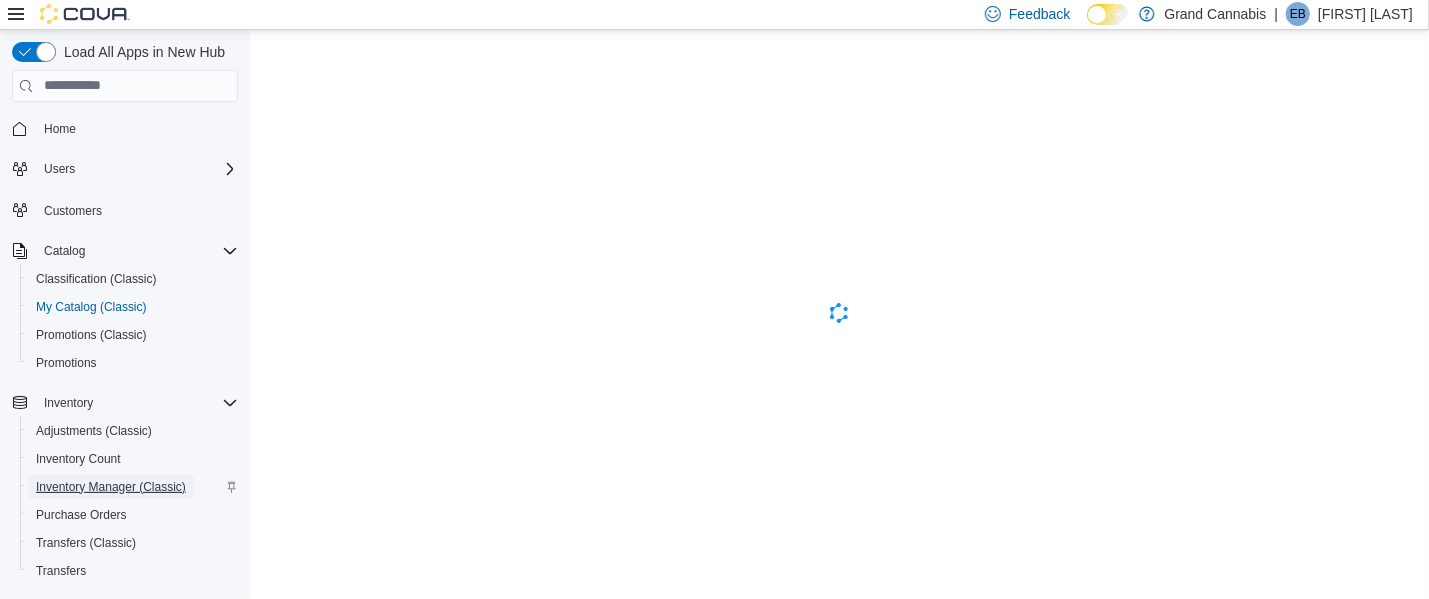 click on "Inventory Manager (Classic)" at bounding box center (111, 487) 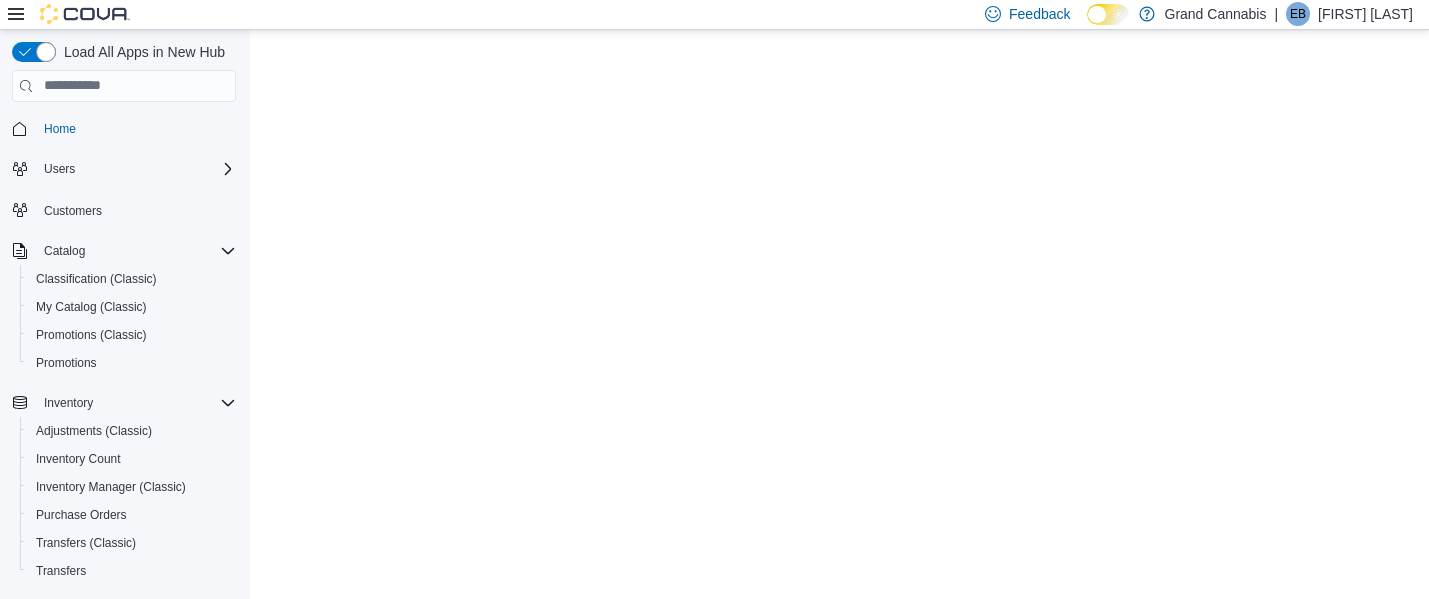 scroll, scrollTop: 0, scrollLeft: 0, axis: both 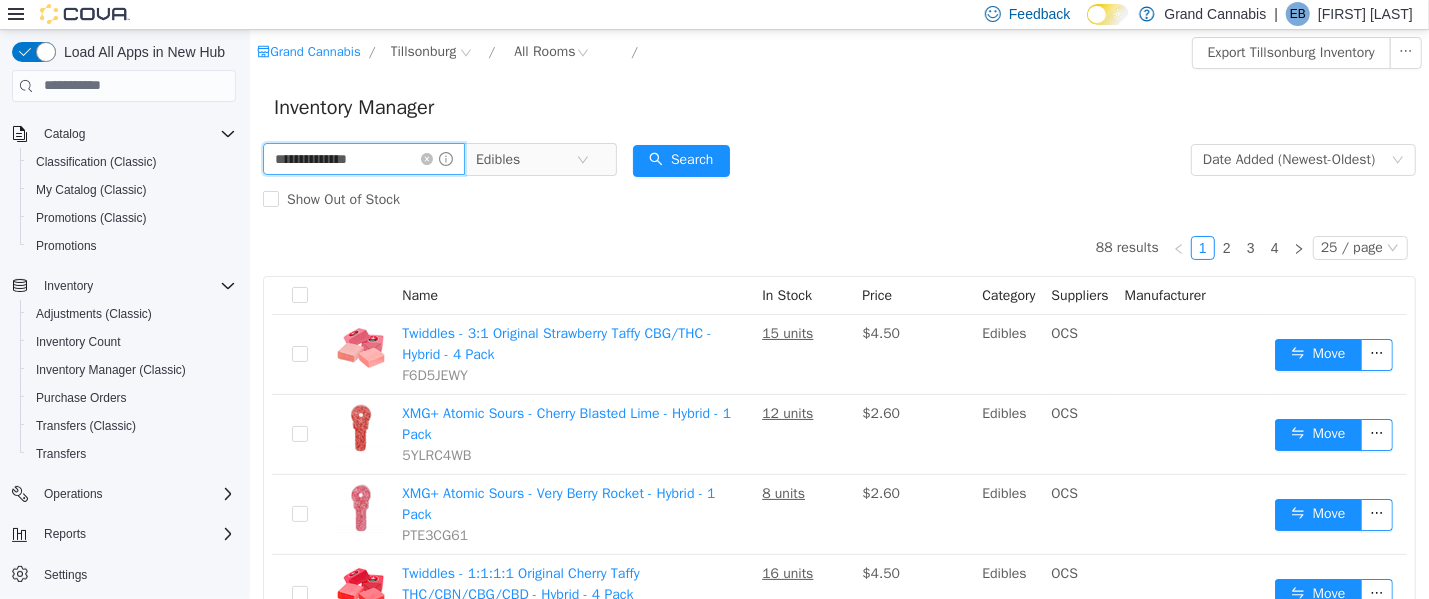 drag, startPoint x: 399, startPoint y: 159, endPoint x: 445, endPoint y: 176, distance: 49.0408 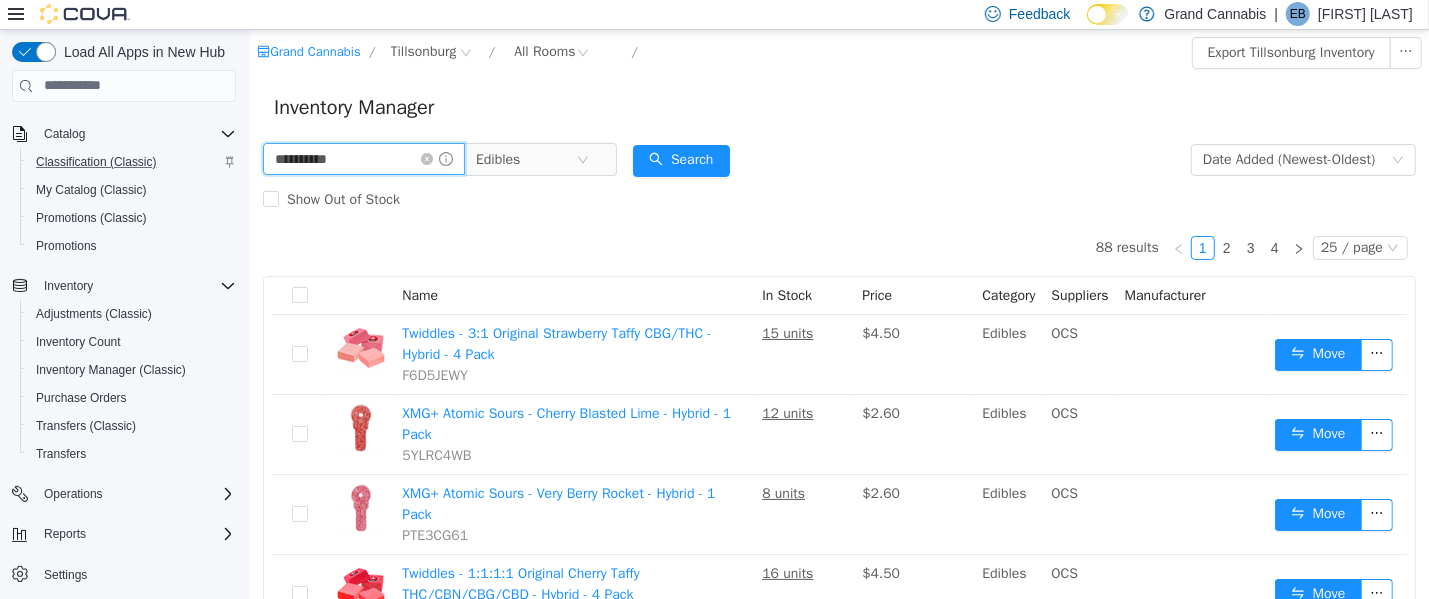 type on "**********" 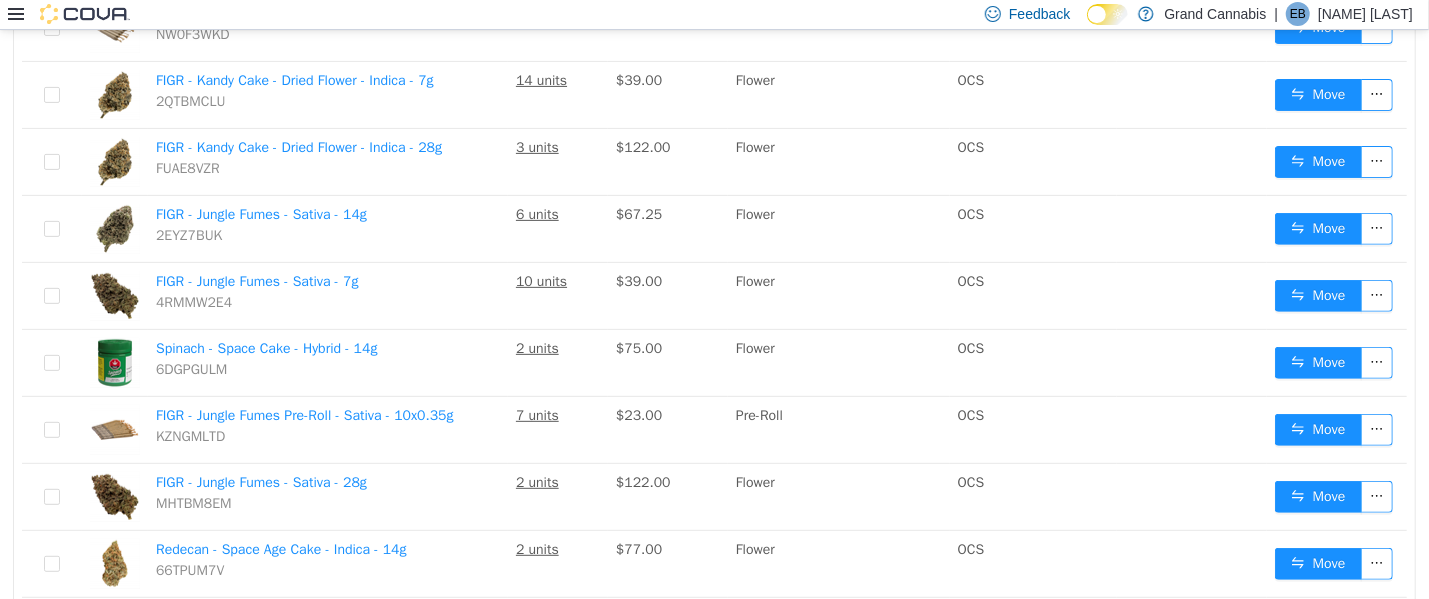 scroll, scrollTop: 0, scrollLeft: 0, axis: both 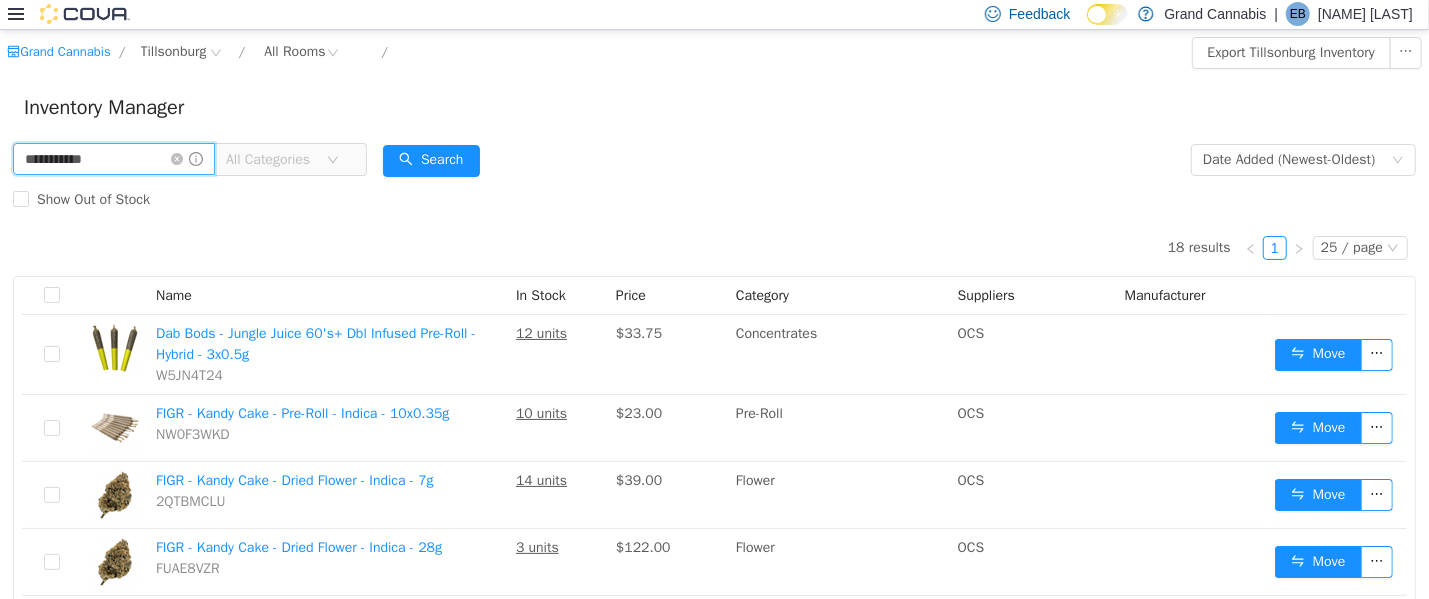 drag, startPoint x: 186, startPoint y: 158, endPoint x: 0, endPoint y: 158, distance: 186 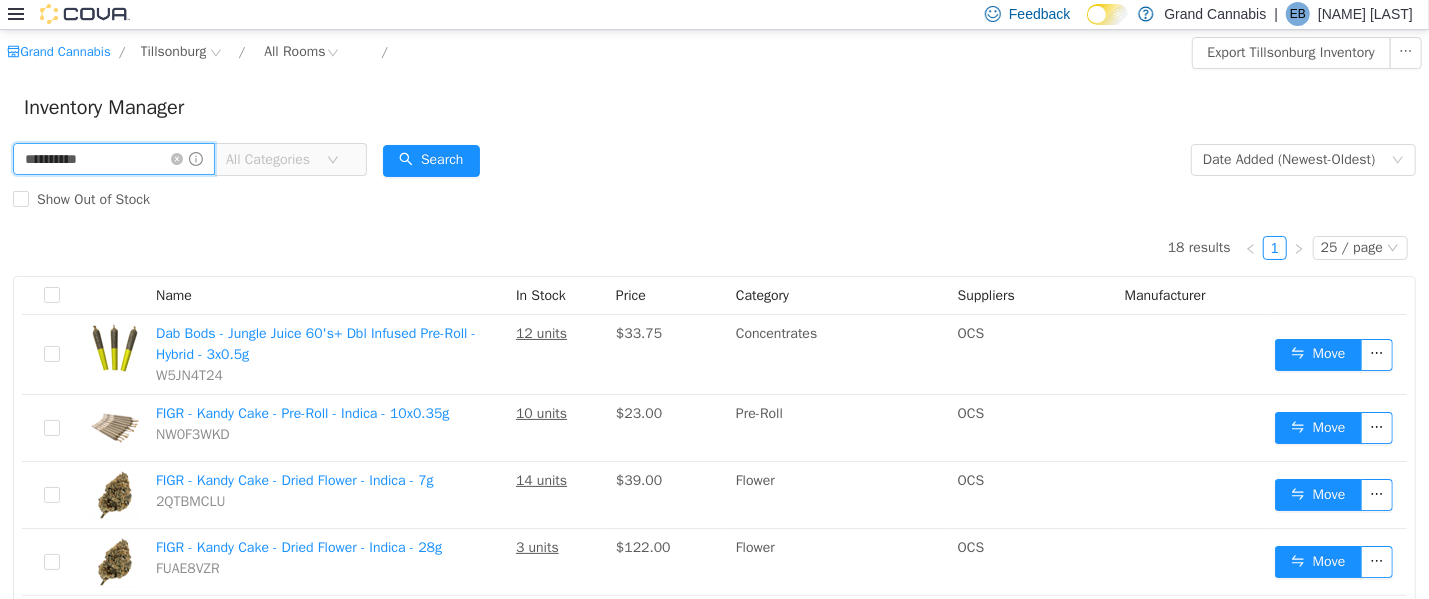 type on "**********" 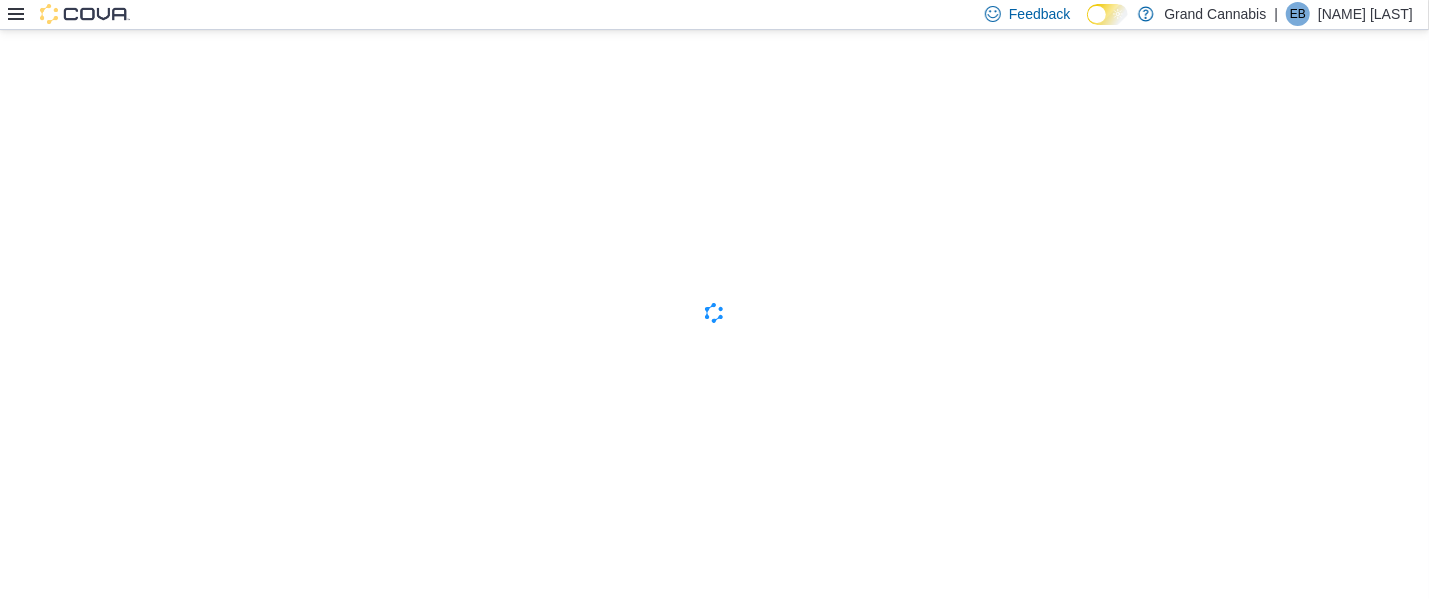 click 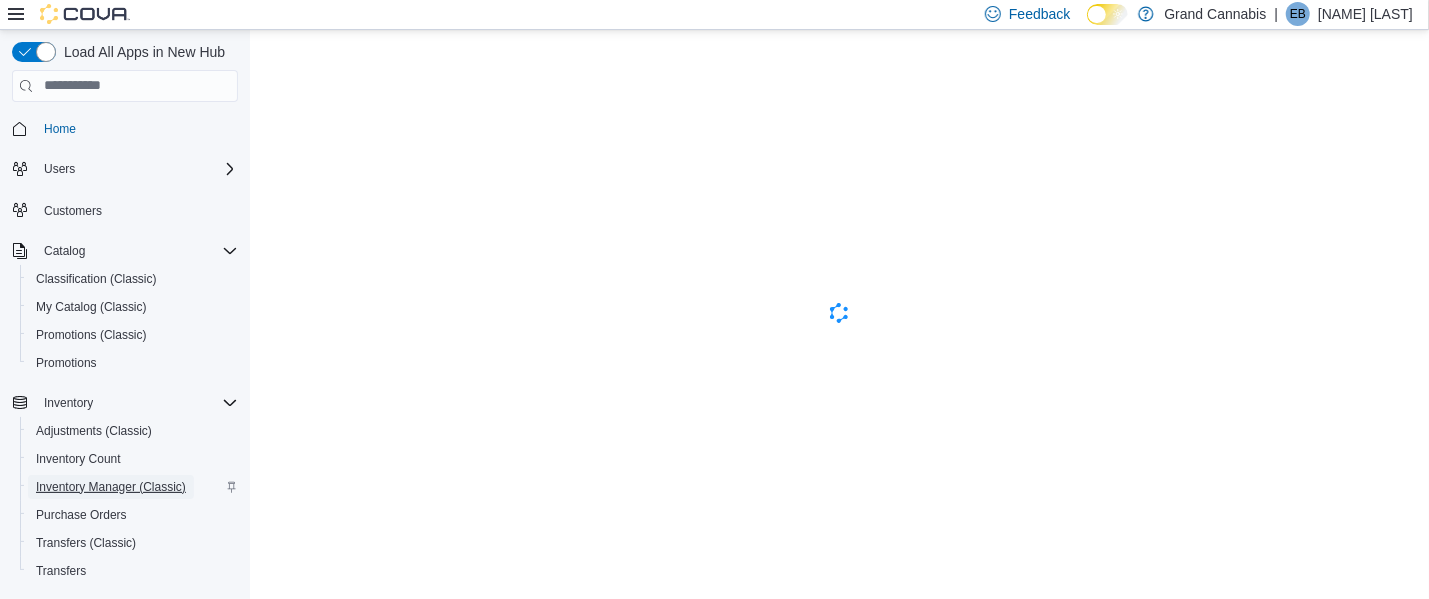 click on "Inventory Manager (Classic)" at bounding box center [111, 487] 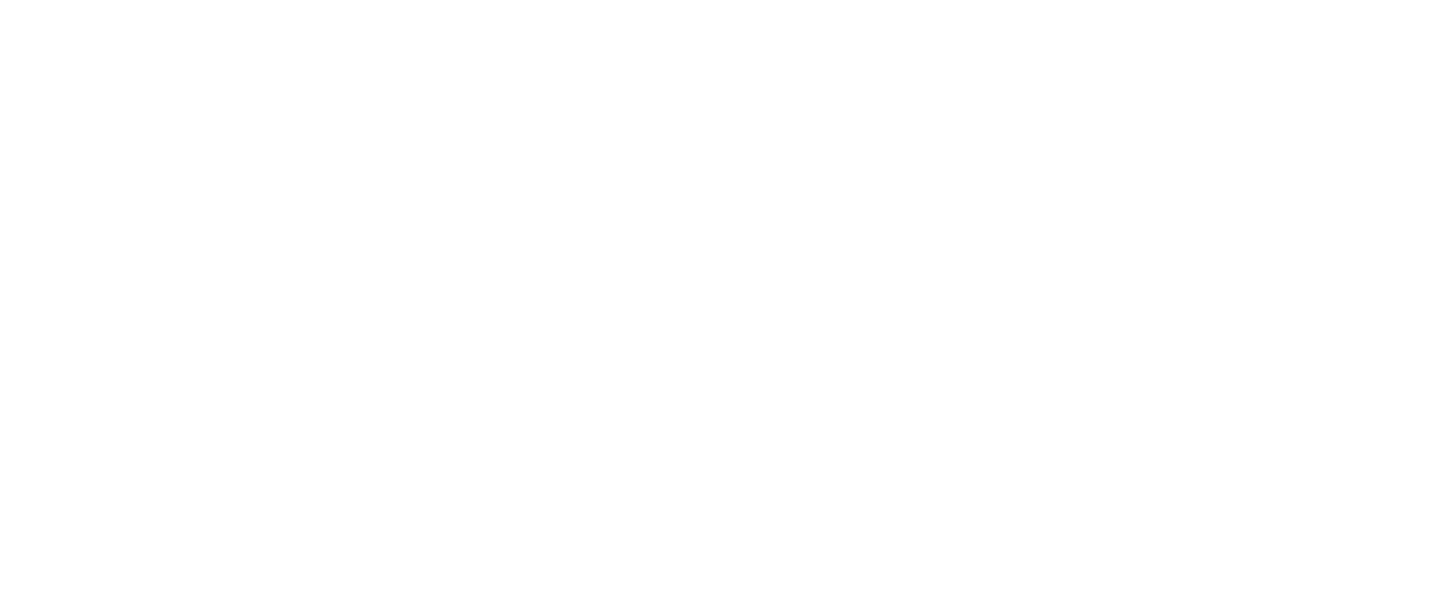 scroll, scrollTop: 0, scrollLeft: 0, axis: both 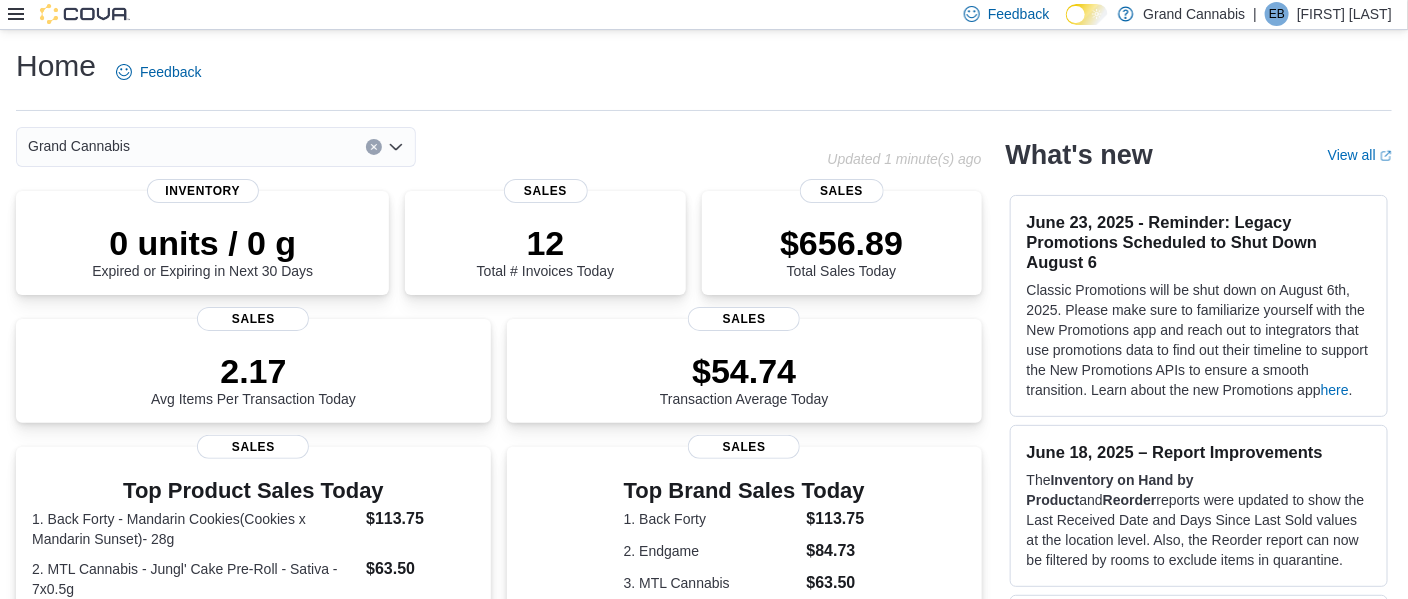 click 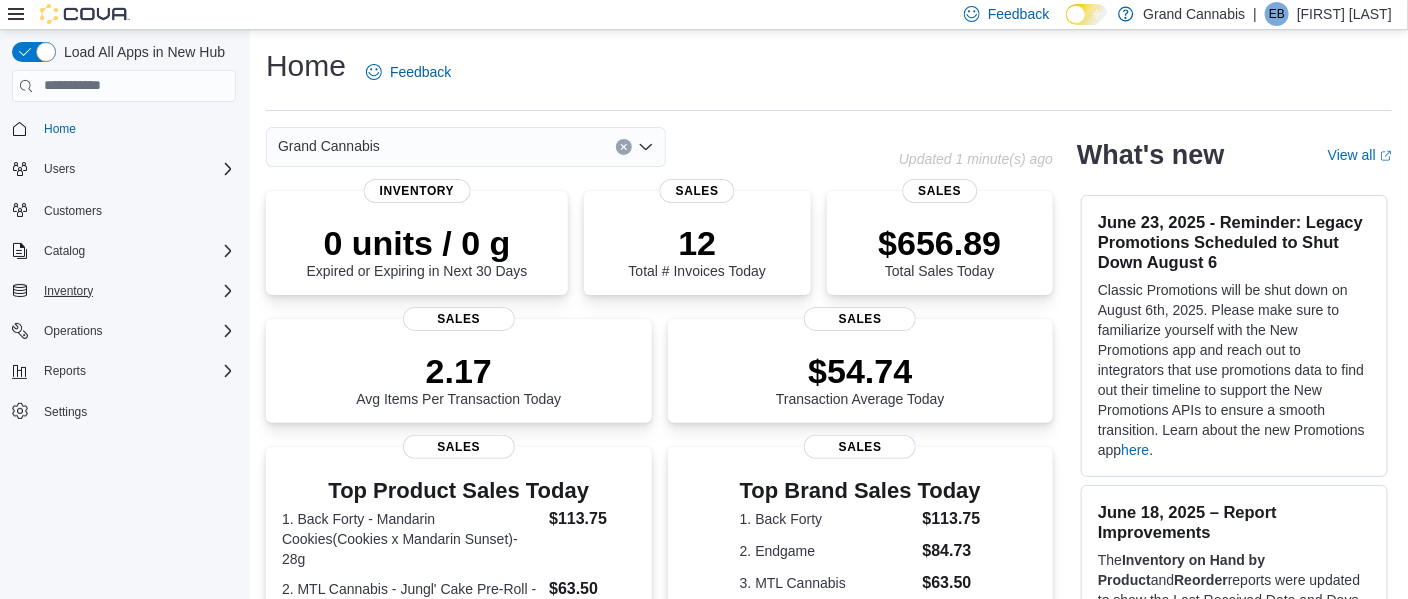 click on "Inventory" at bounding box center [136, 291] 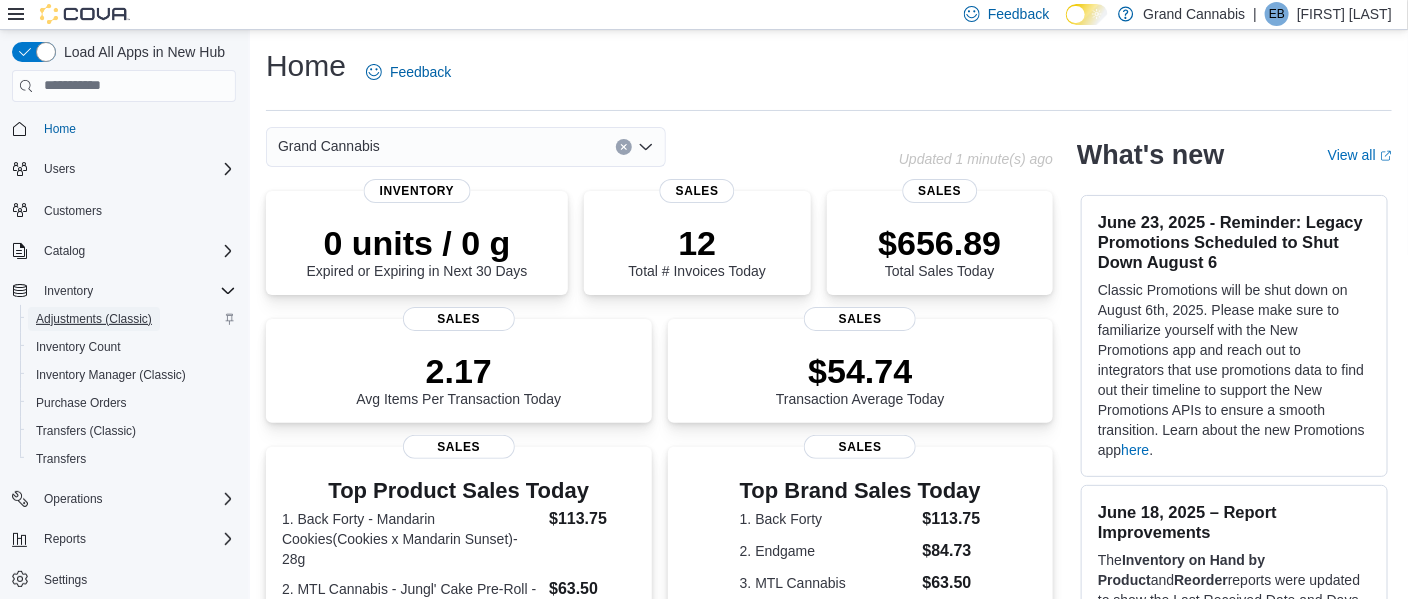 click on "Adjustments (Classic)" at bounding box center [94, 319] 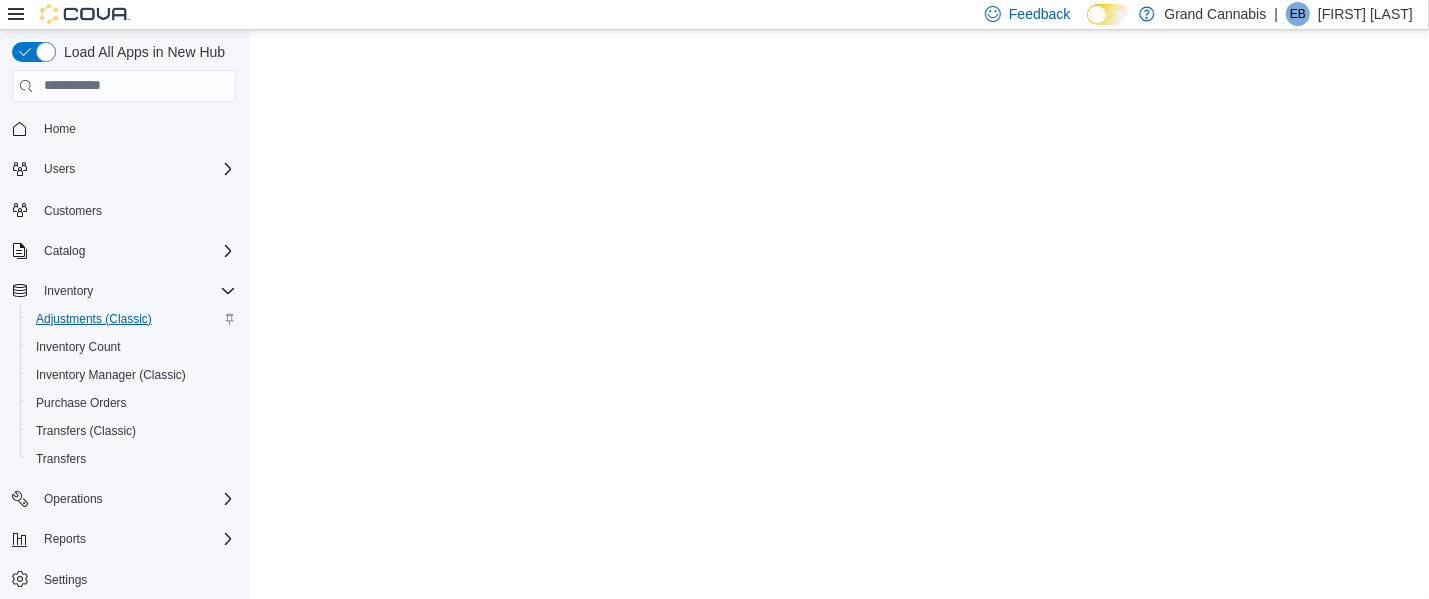 scroll, scrollTop: 0, scrollLeft: 0, axis: both 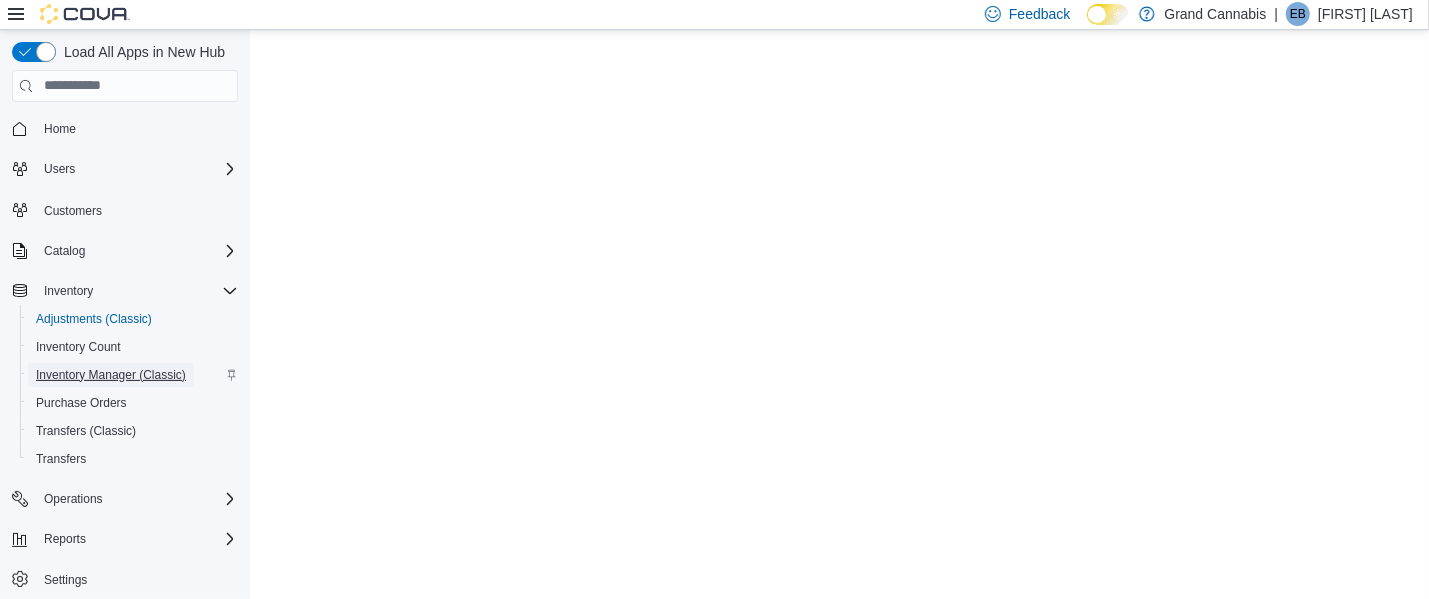click on "Inventory Manager (Classic)" at bounding box center [111, 375] 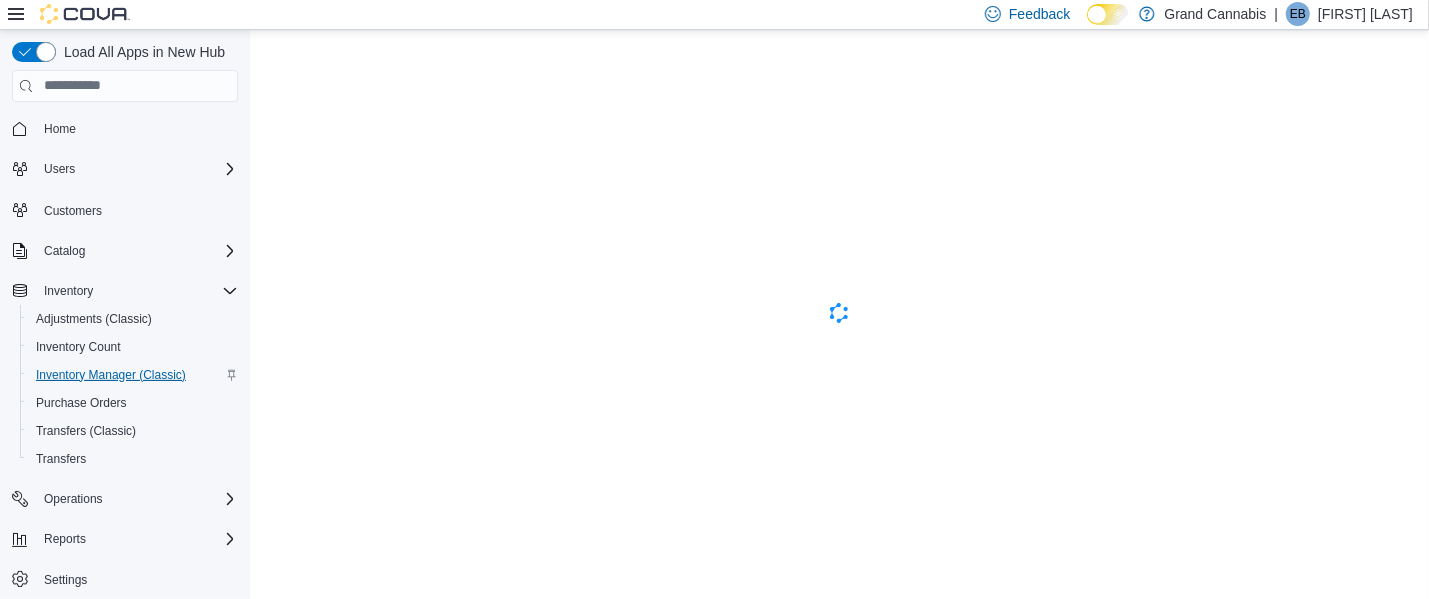scroll, scrollTop: 0, scrollLeft: 0, axis: both 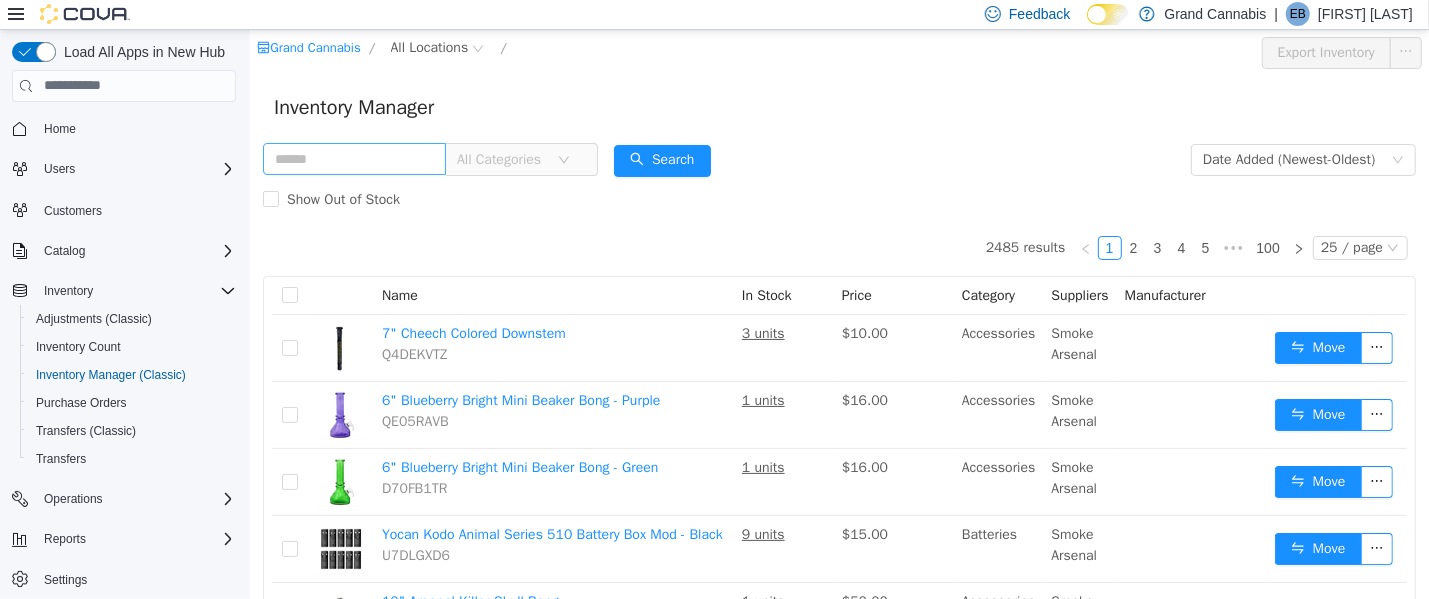 click at bounding box center [353, 158] 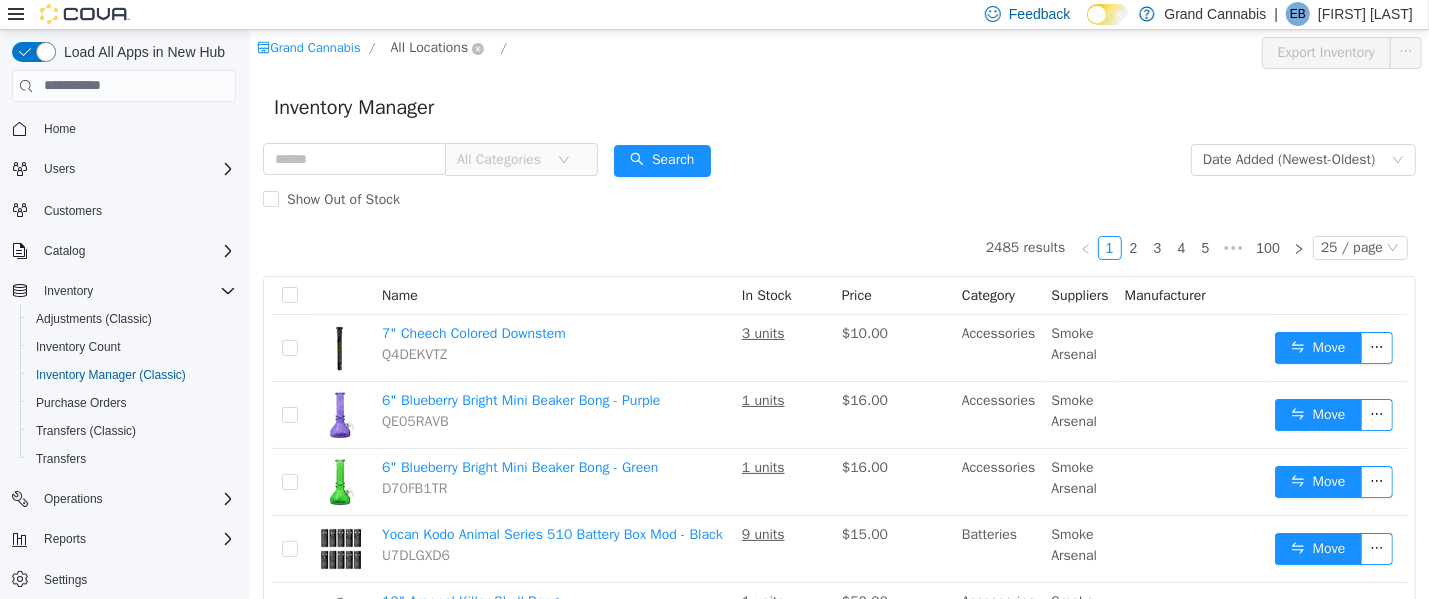 click on "All Locations" at bounding box center [429, 47] 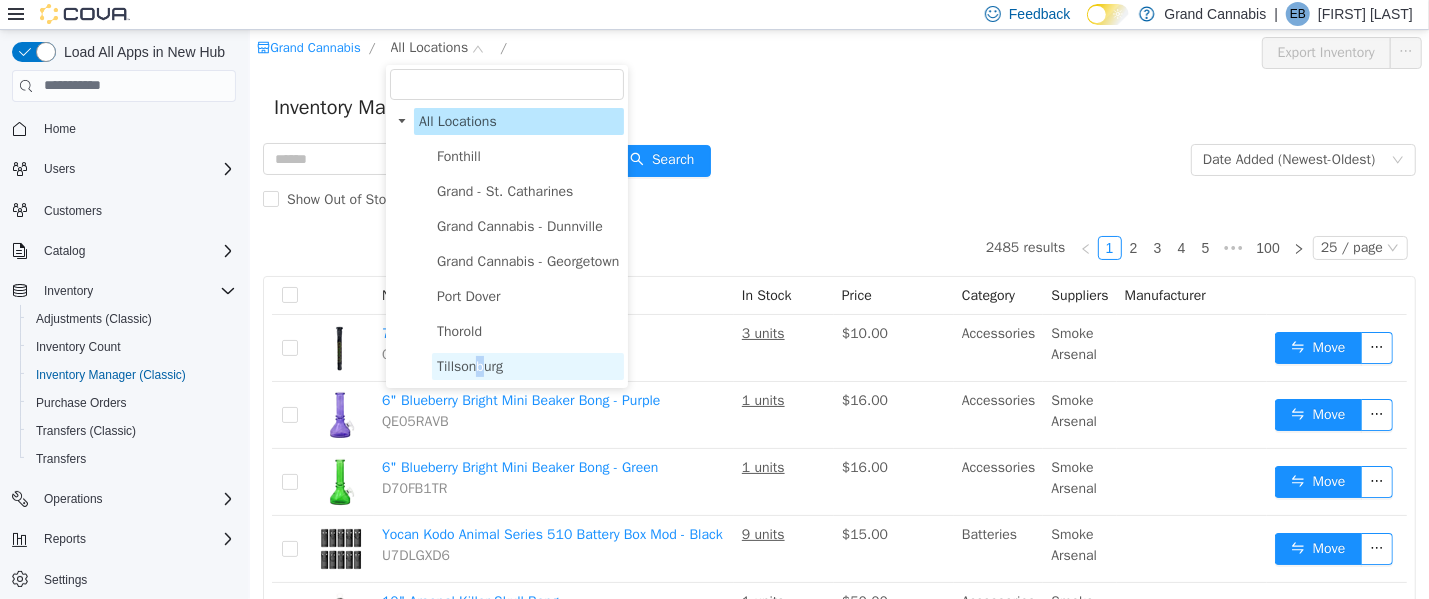 click on "Tillsonburg" at bounding box center (469, 365) 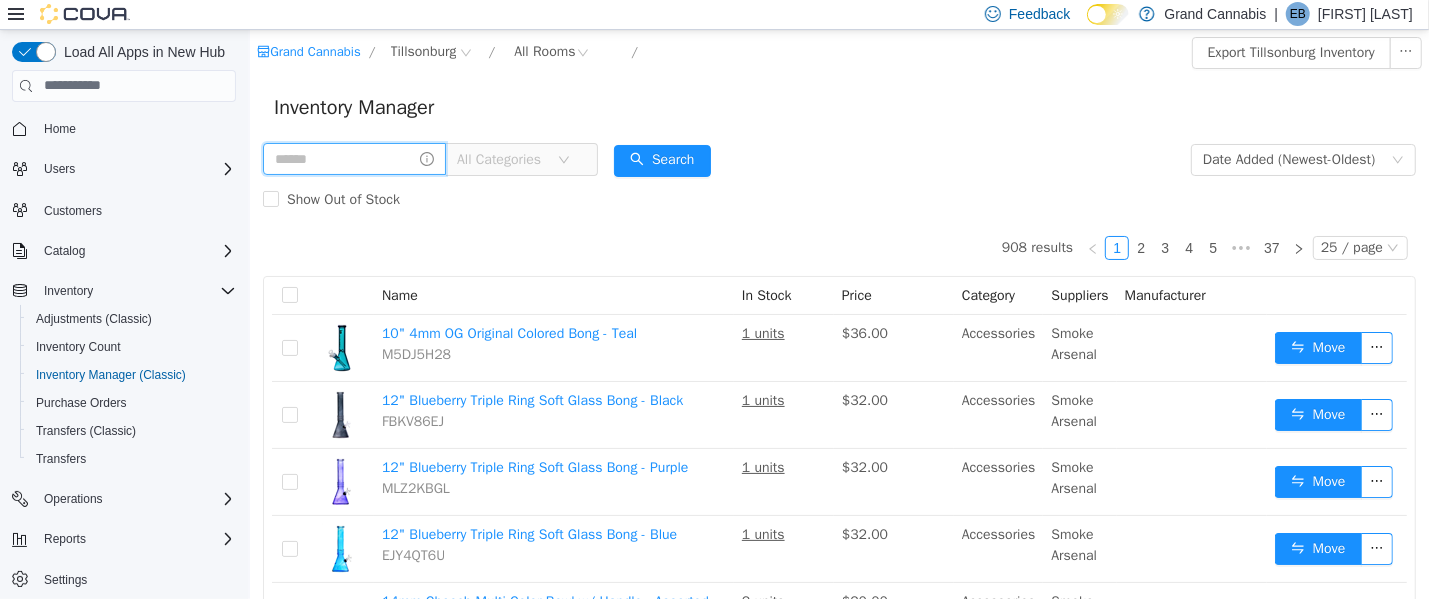 click at bounding box center (353, 158) 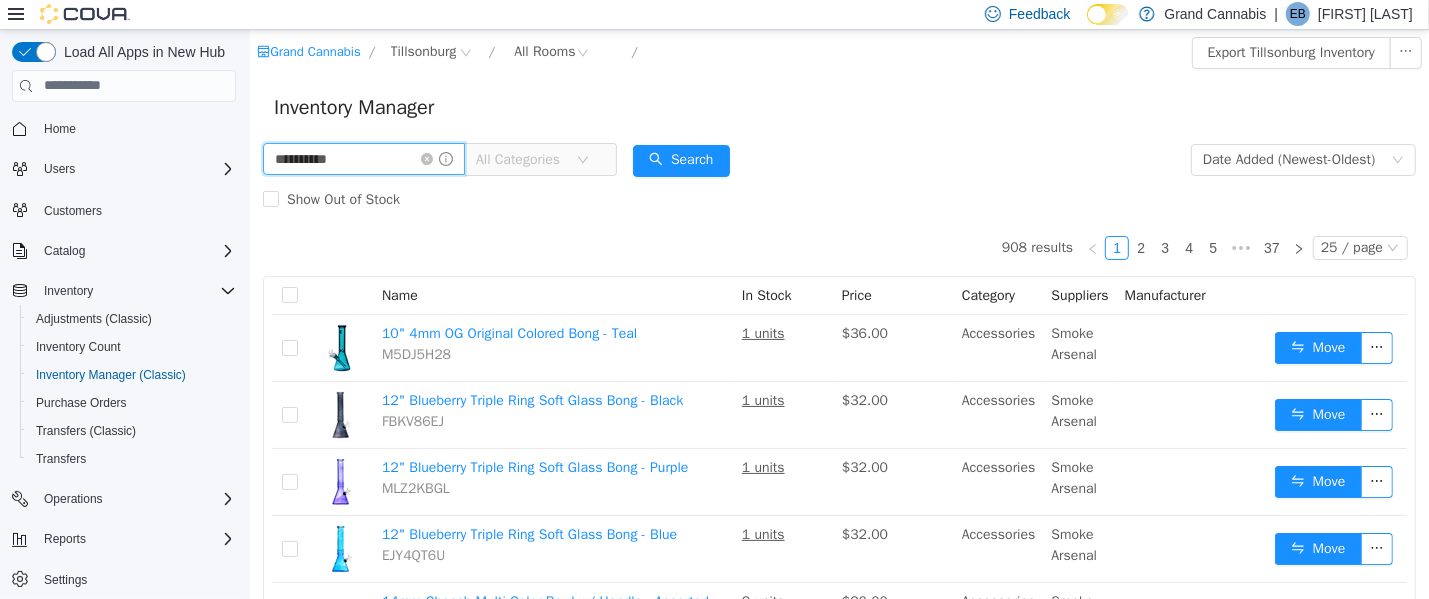 type on "**********" 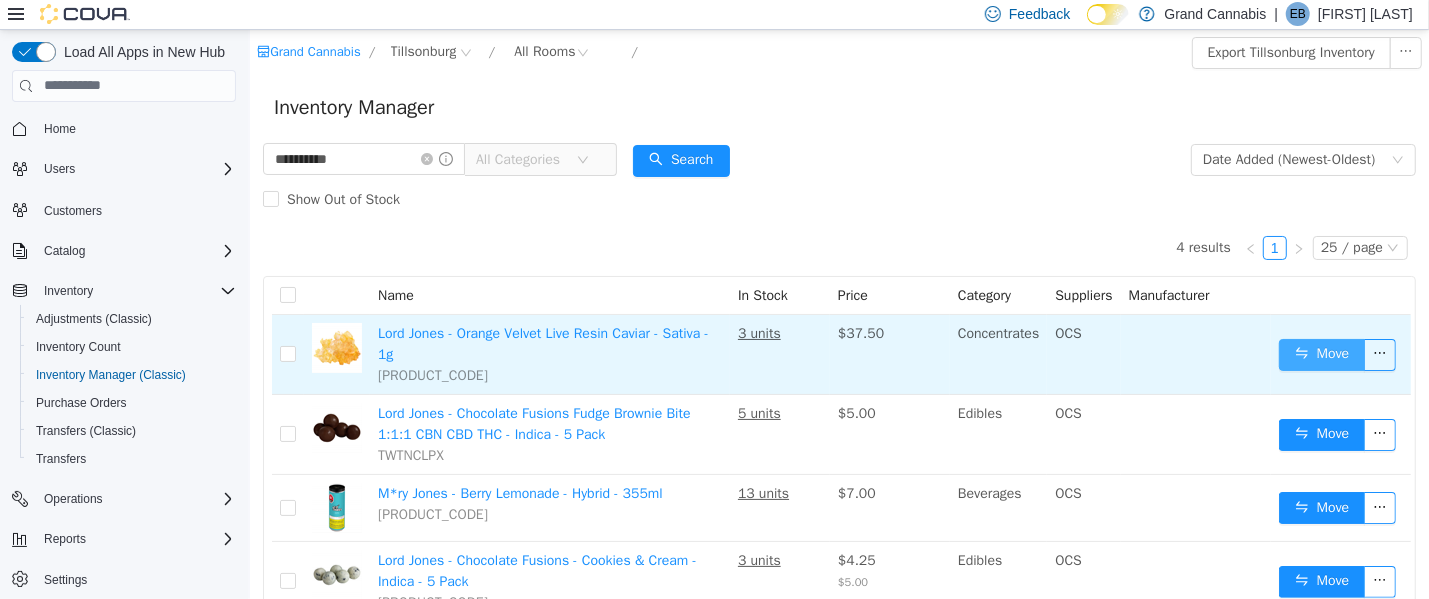 click on "Move" at bounding box center [1321, 354] 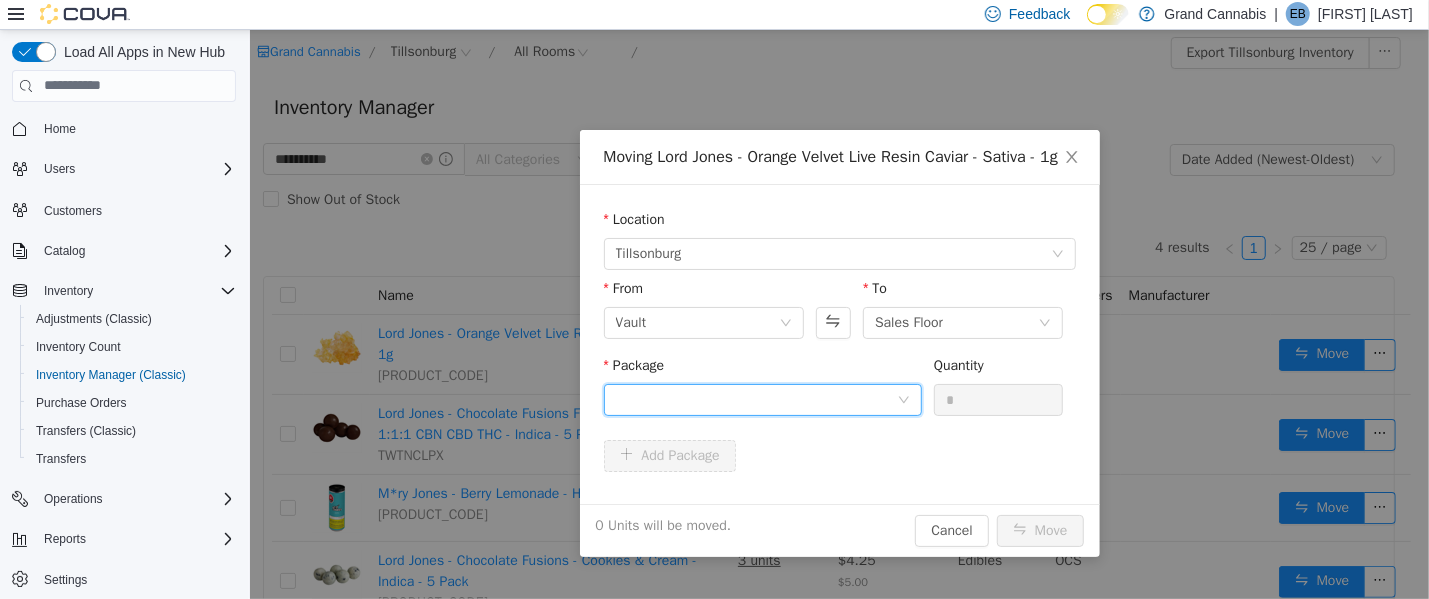 click at bounding box center (755, 399) 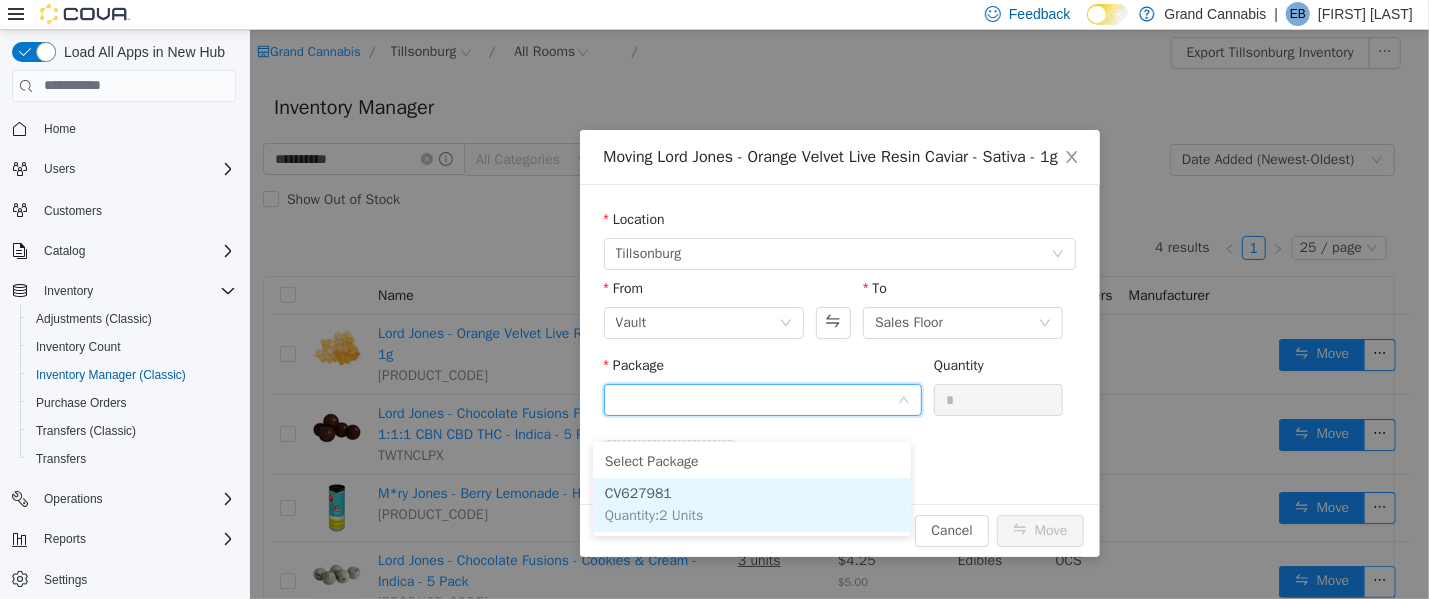 click on "CV627981 Quantity :  2 Units" at bounding box center (751, 504) 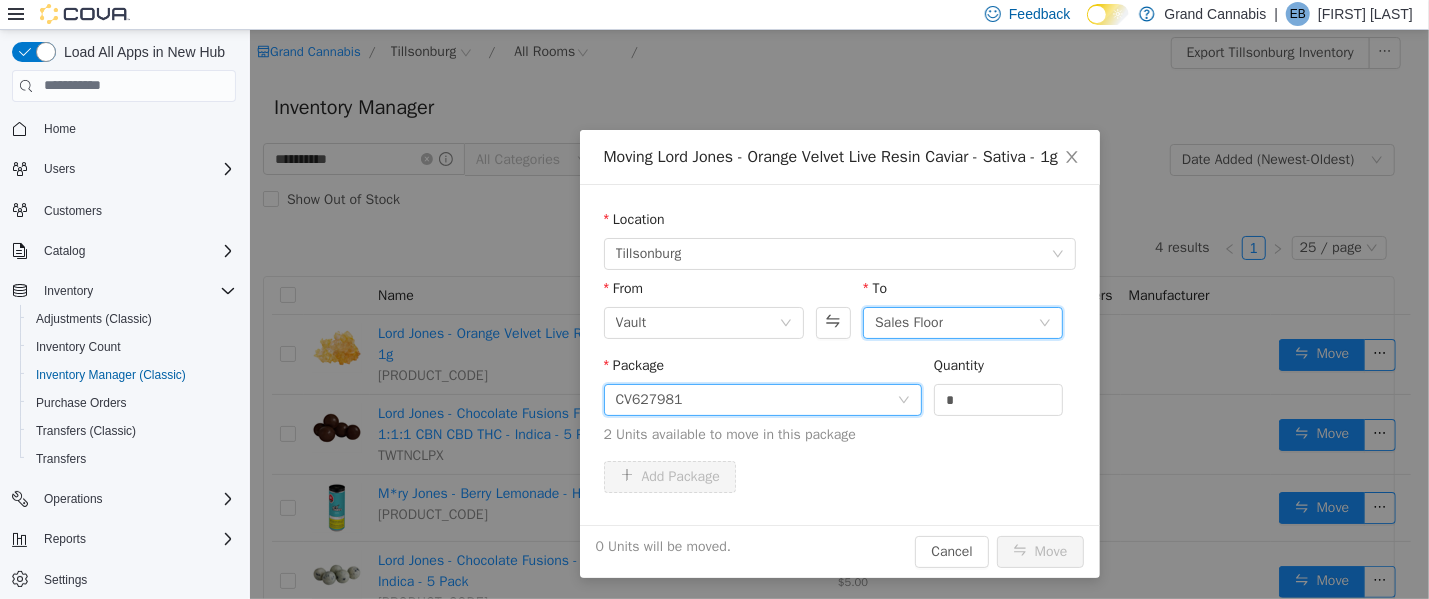 click on "Sales Floor" at bounding box center (908, 322) 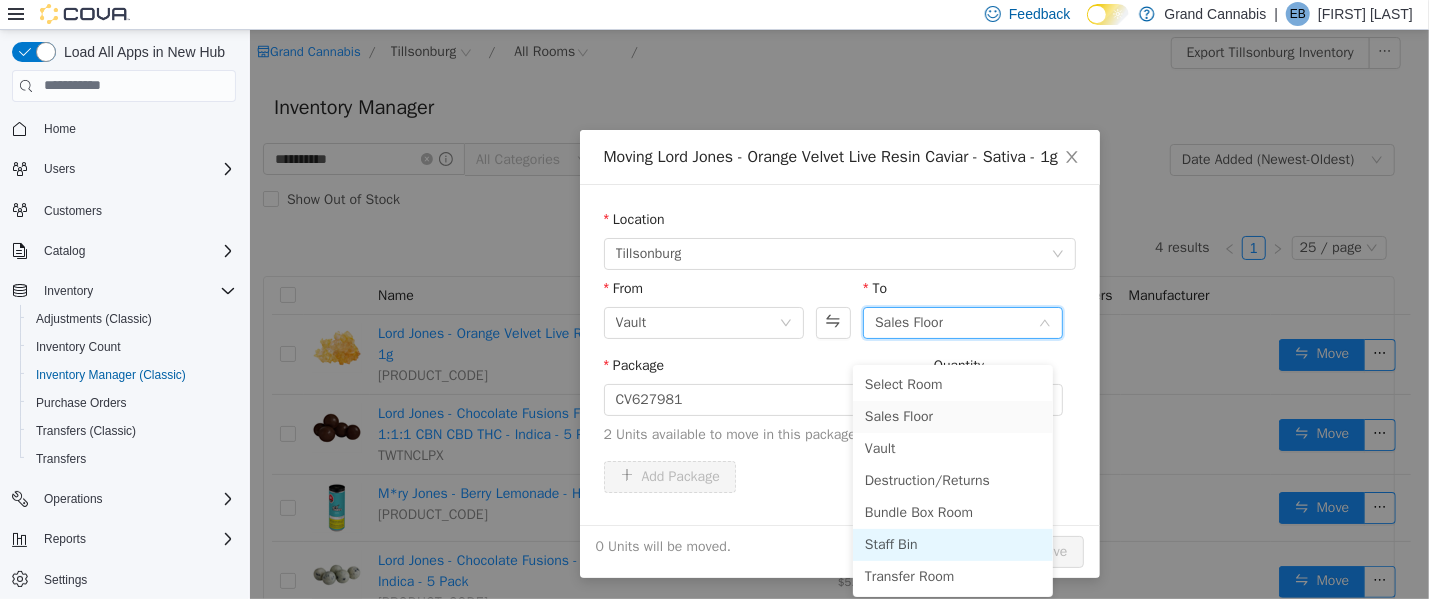 drag, startPoint x: 926, startPoint y: 538, endPoint x: 937, endPoint y: 541, distance: 11.401754 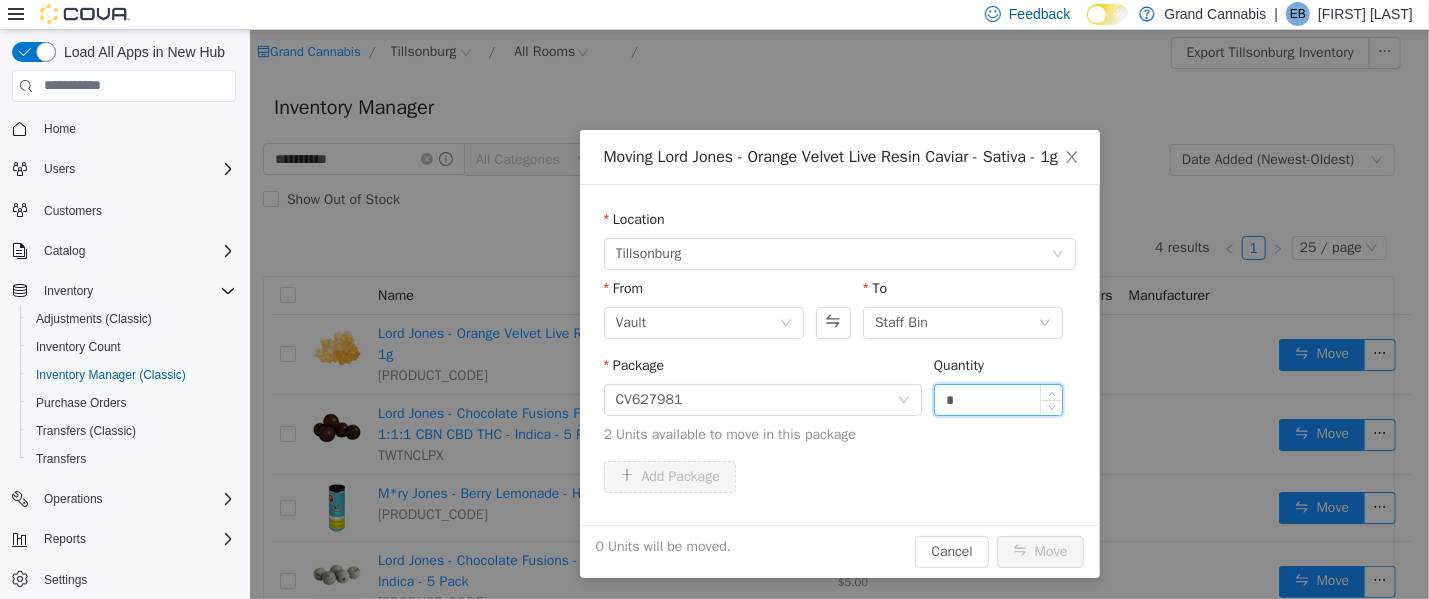 drag, startPoint x: 989, startPoint y: 419, endPoint x: 926, endPoint y: 425, distance: 63.28507 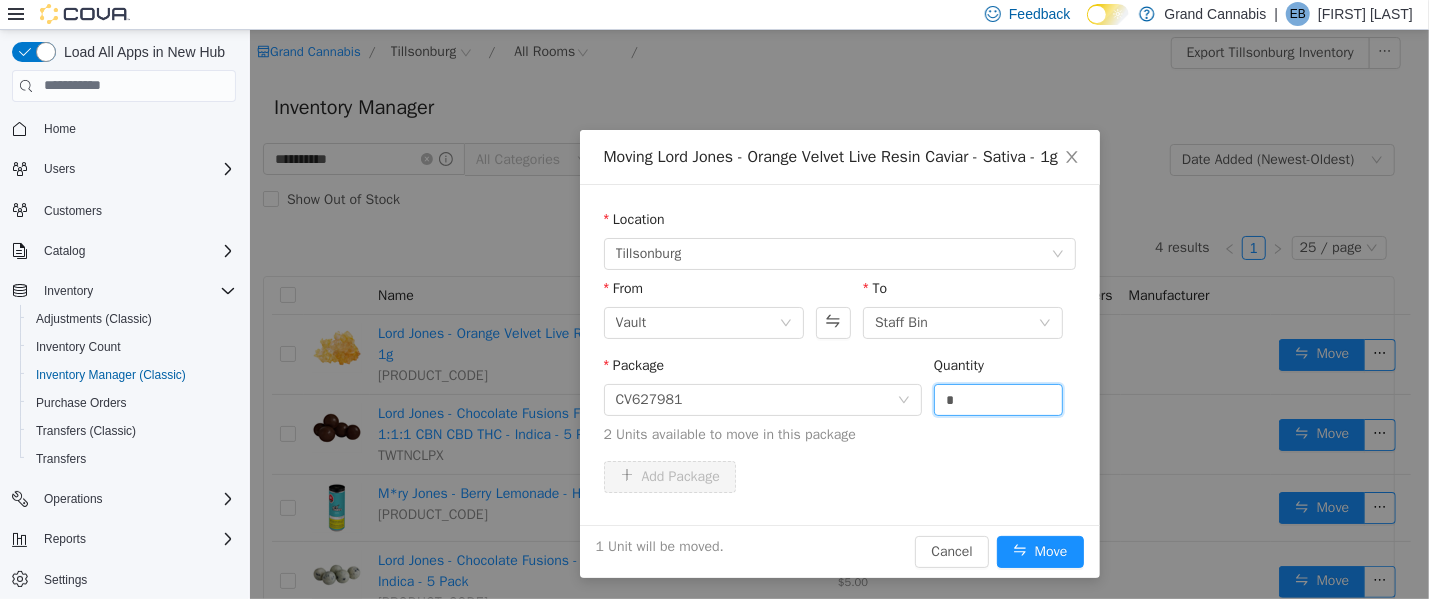 type on "*" 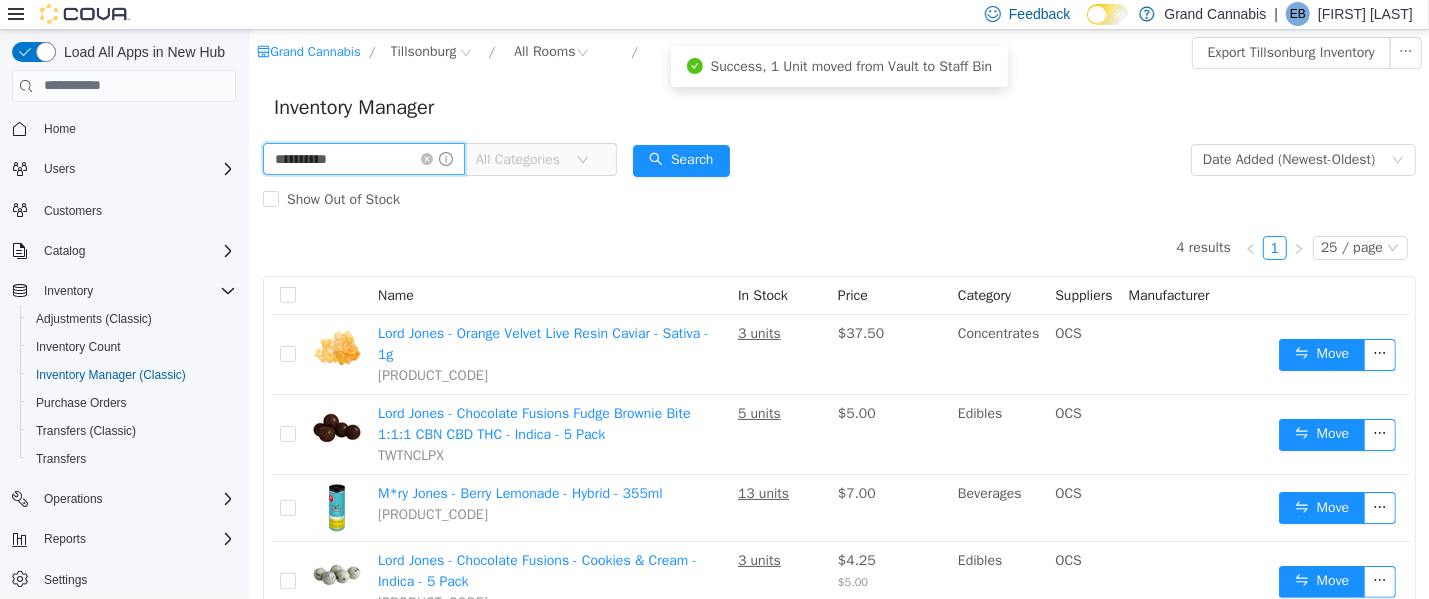 drag, startPoint x: 293, startPoint y: 160, endPoint x: 394, endPoint y: 190, distance: 105.36128 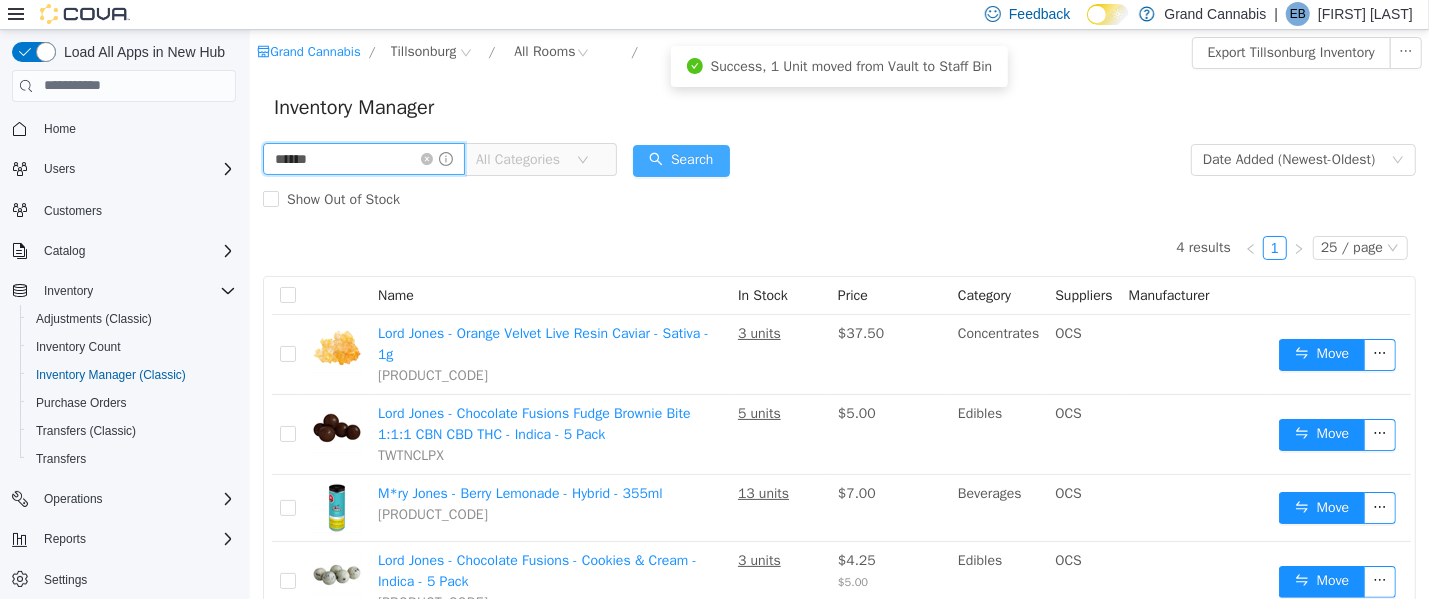 type on "******" 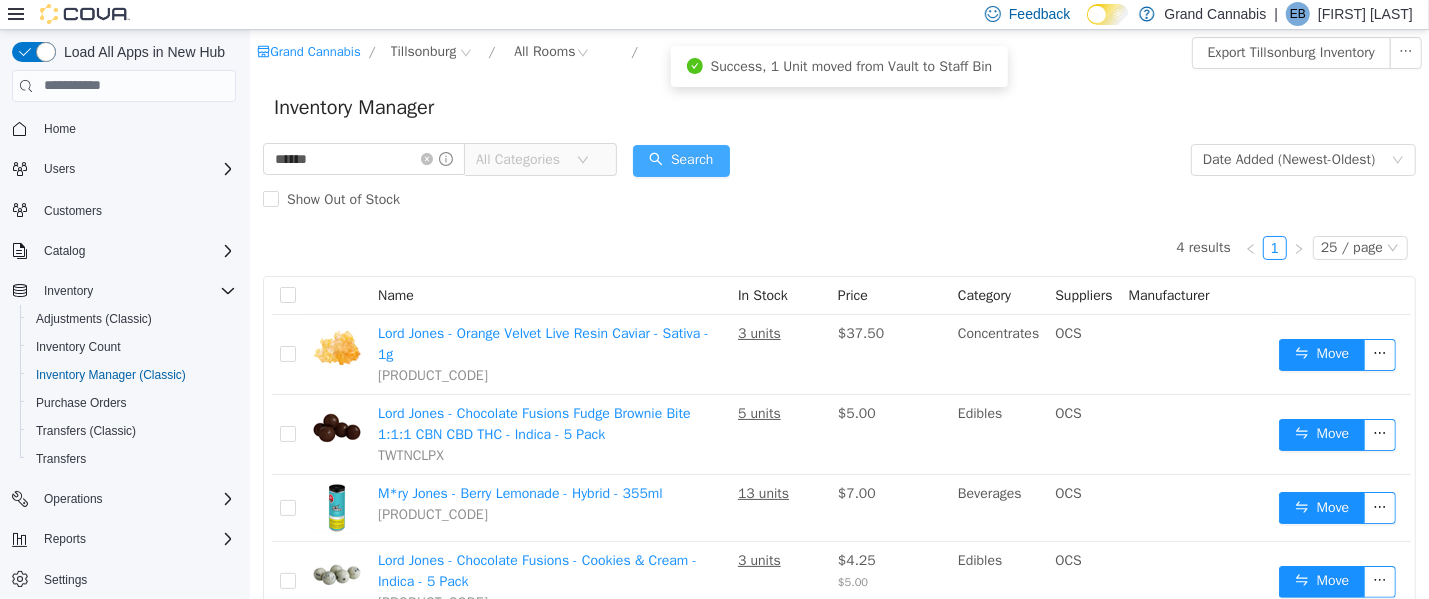 click on "Search" at bounding box center [680, 160] 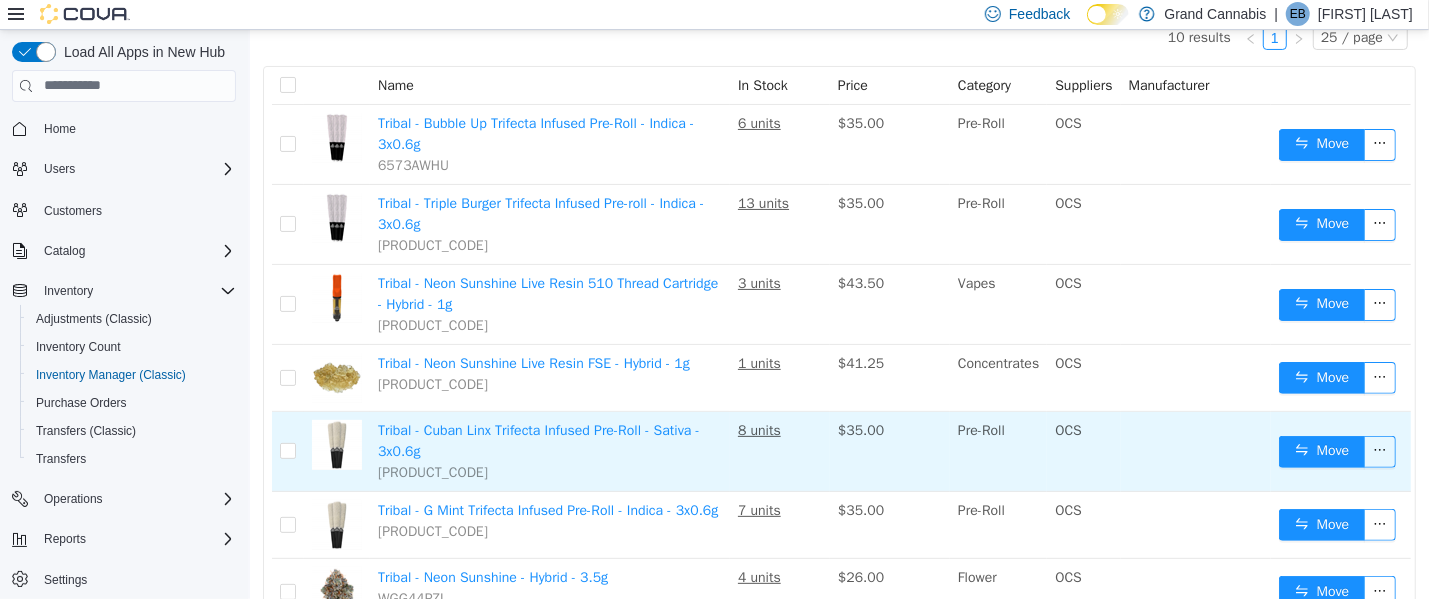 scroll, scrollTop: 249, scrollLeft: 0, axis: vertical 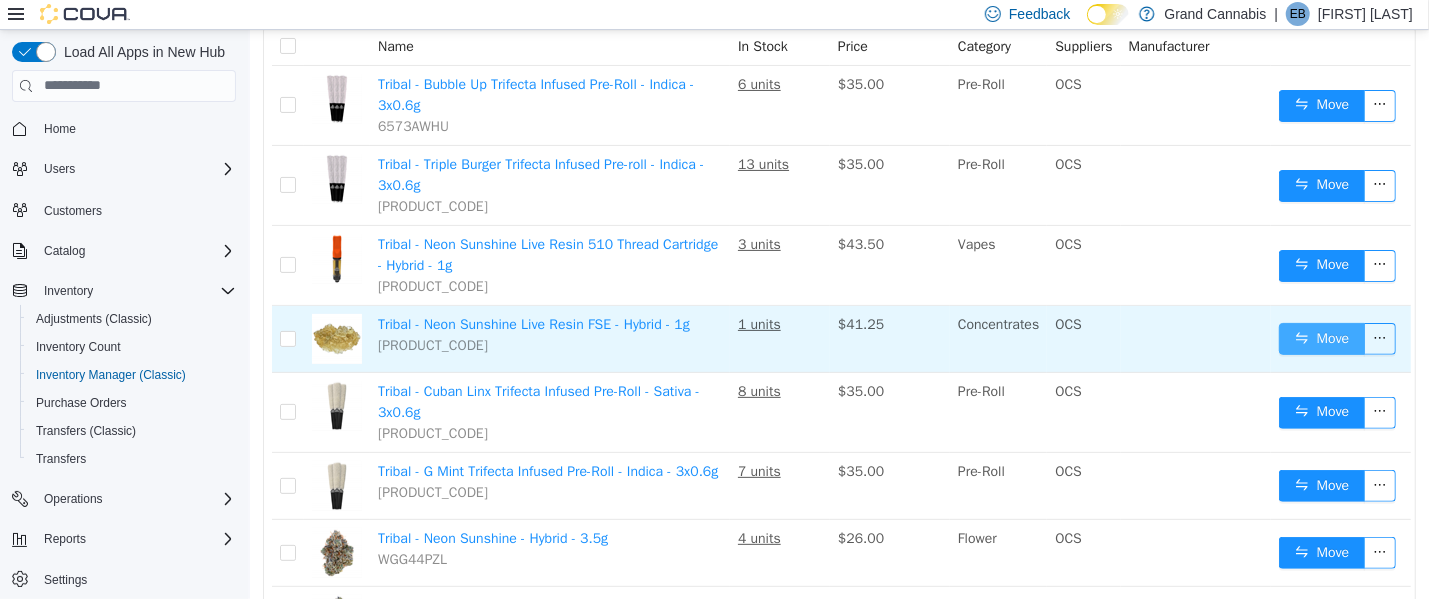 click on "Move" at bounding box center [1321, 338] 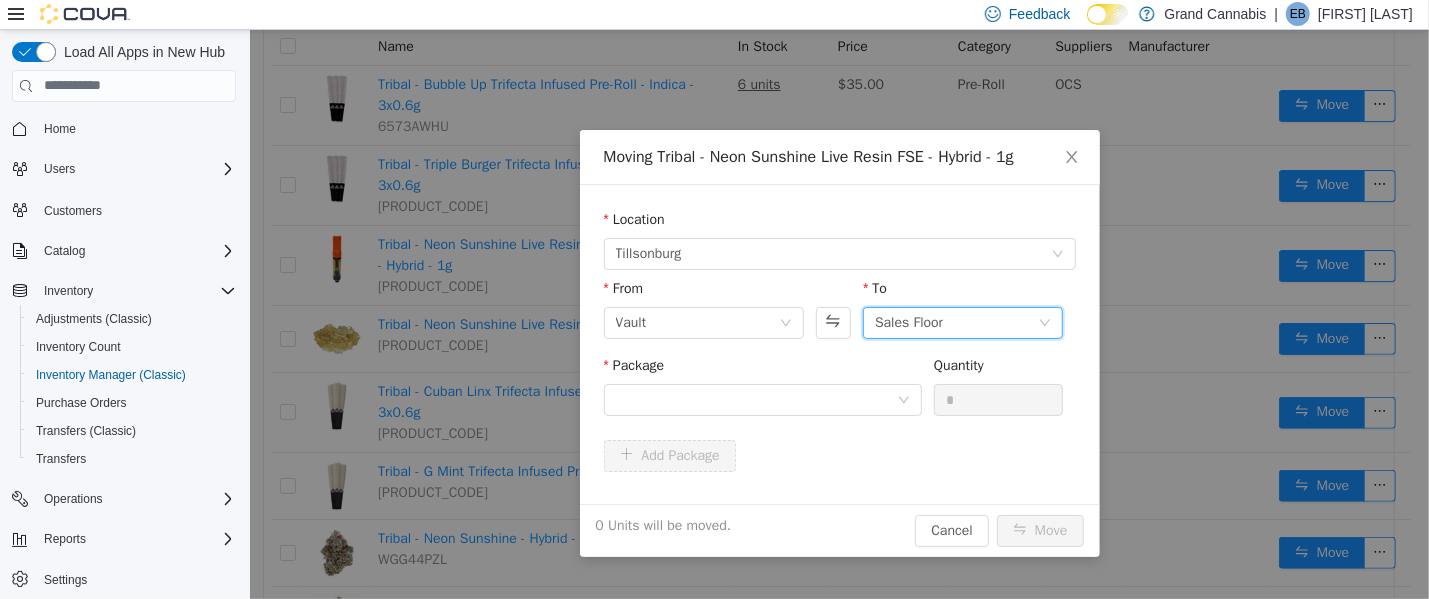 click on "Sales Floor" at bounding box center [908, 322] 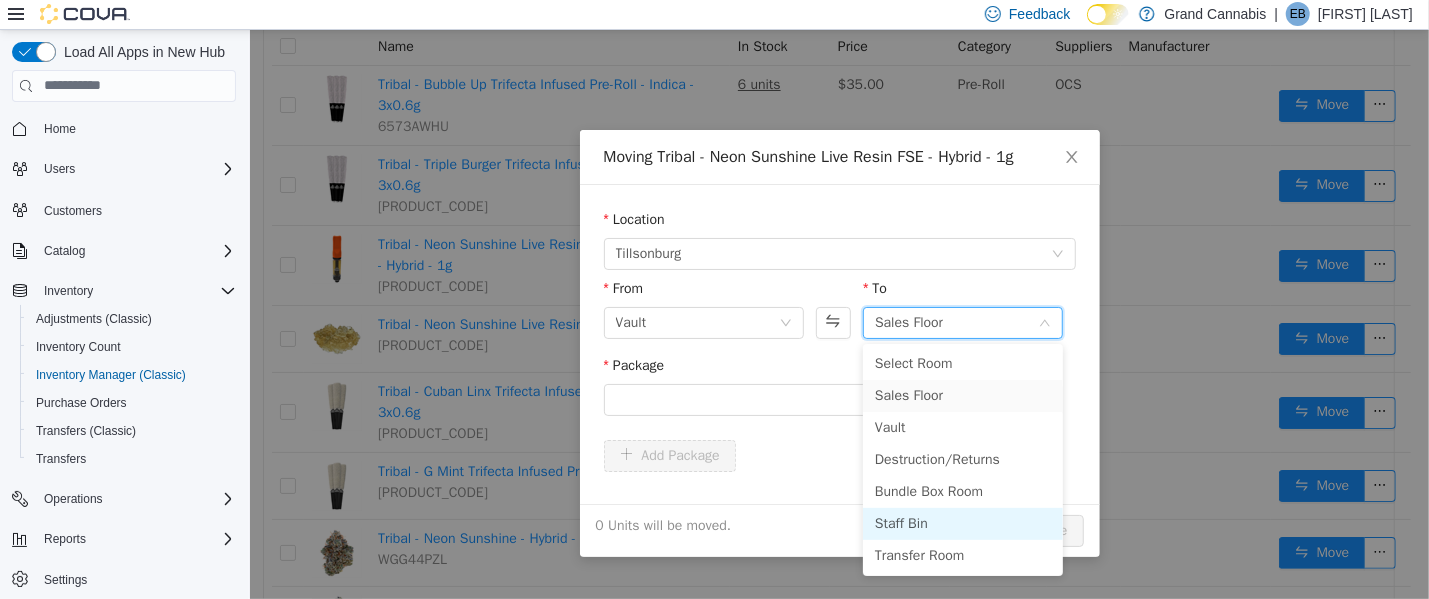 click on "Staff Bin" at bounding box center (962, 523) 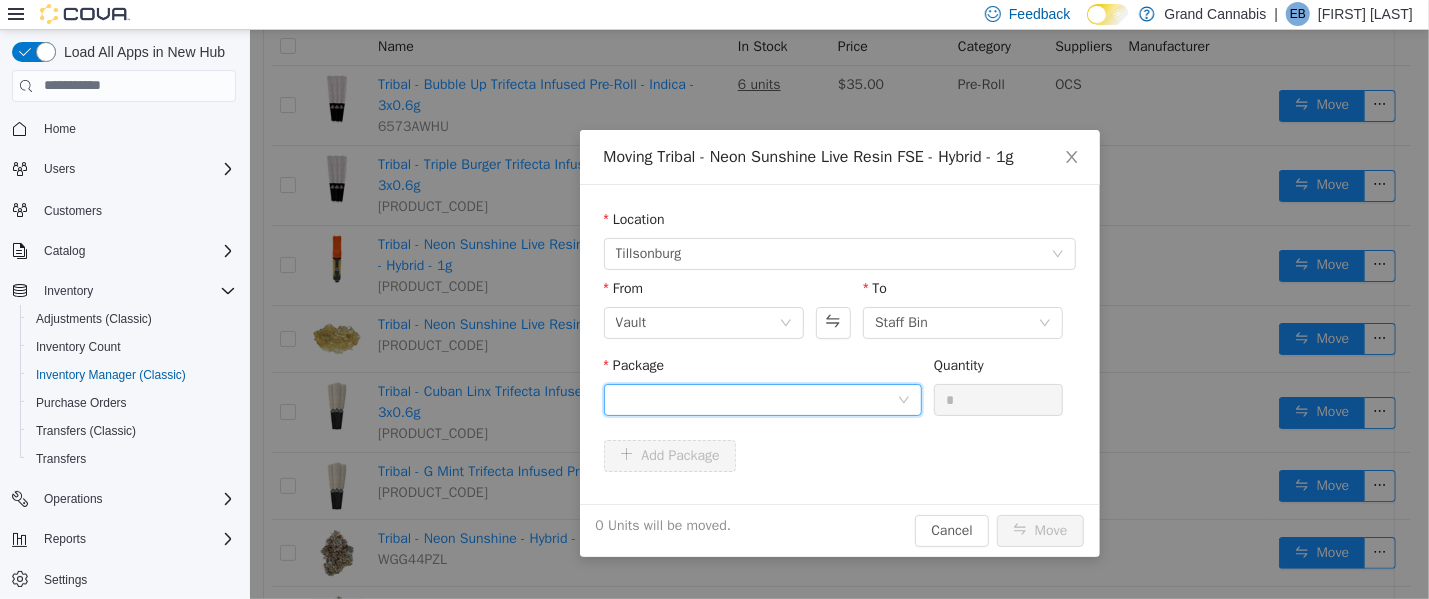 click at bounding box center [755, 399] 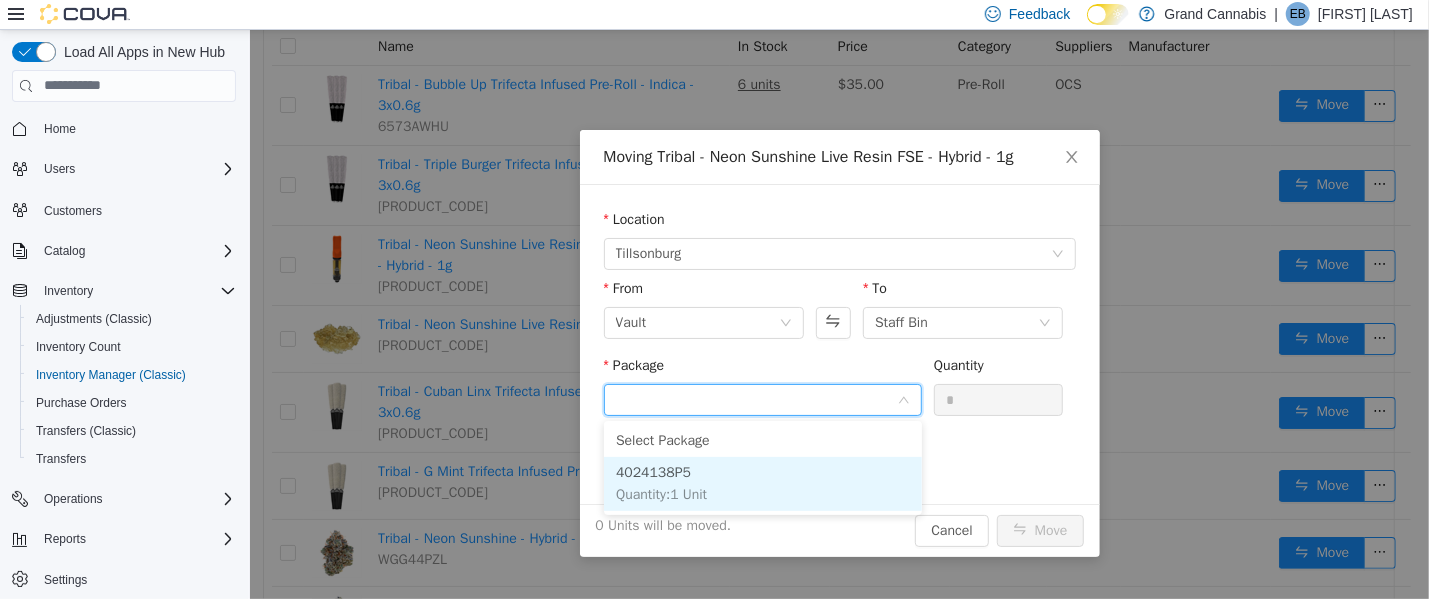 drag, startPoint x: 754, startPoint y: 490, endPoint x: 770, endPoint y: 484, distance: 17.088007 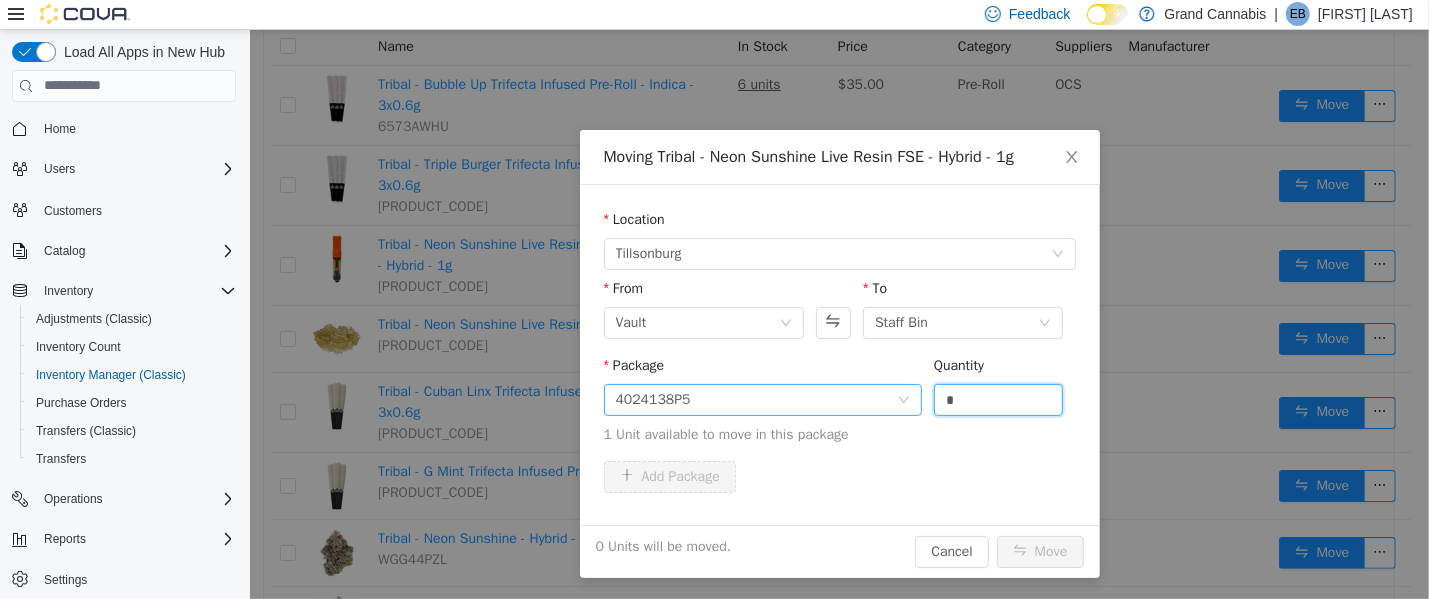 drag, startPoint x: 1000, startPoint y: 388, endPoint x: 882, endPoint y: 396, distance: 118.270874 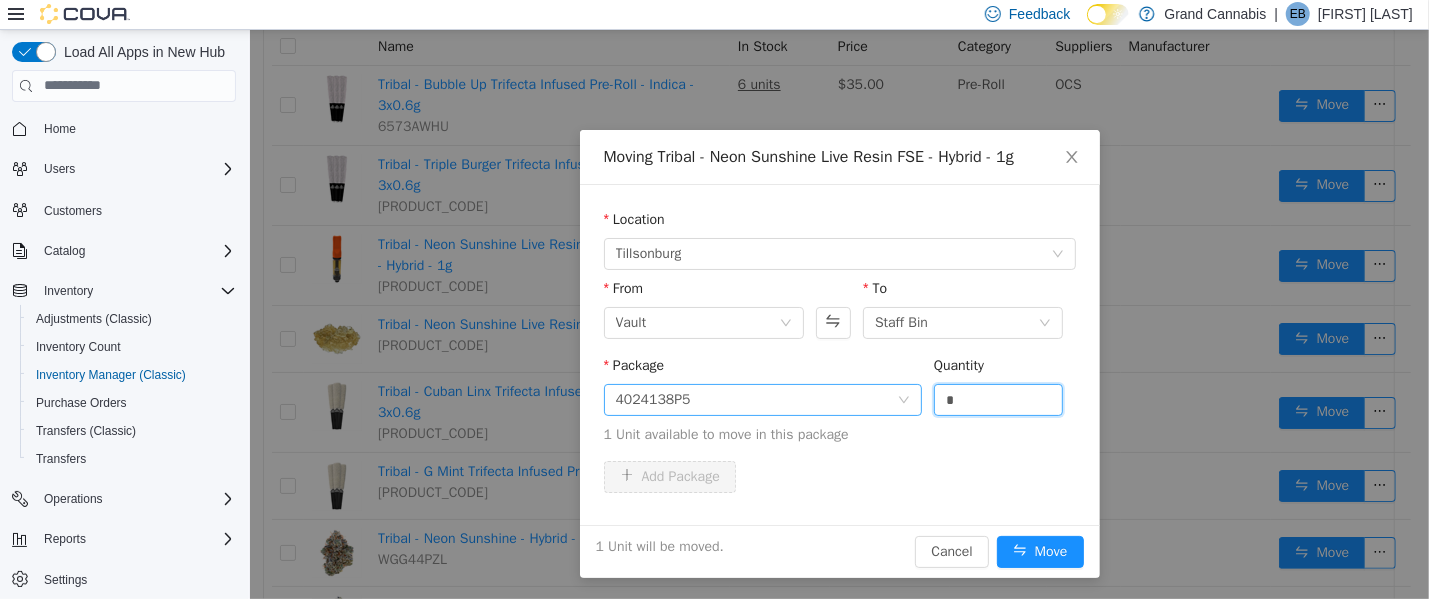 type on "*" 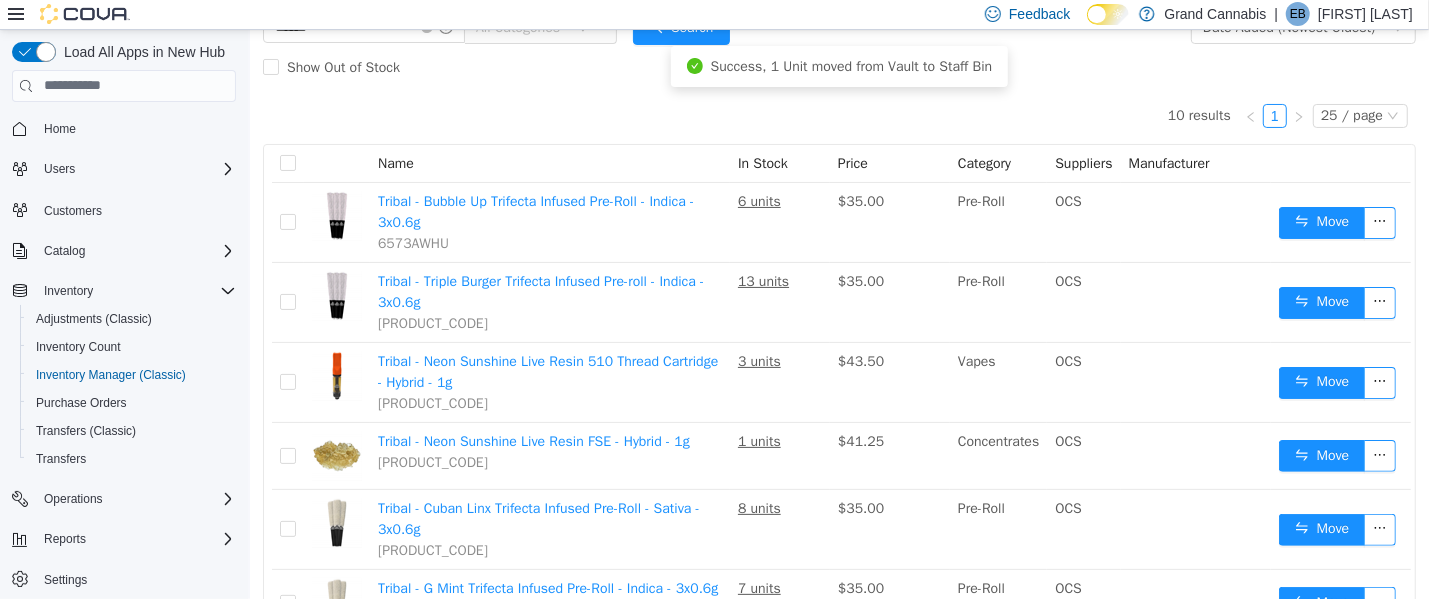scroll, scrollTop: 0, scrollLeft: 0, axis: both 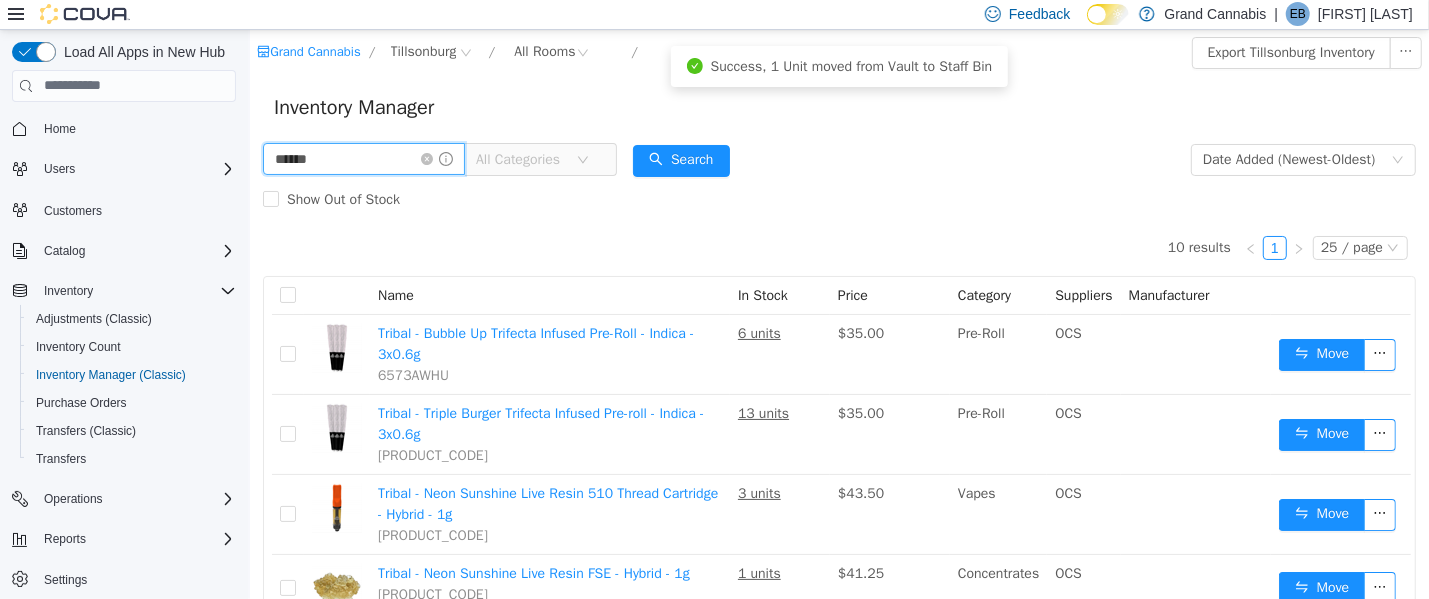 drag, startPoint x: 359, startPoint y: 159, endPoint x: 231, endPoint y: 182, distance: 130.04999 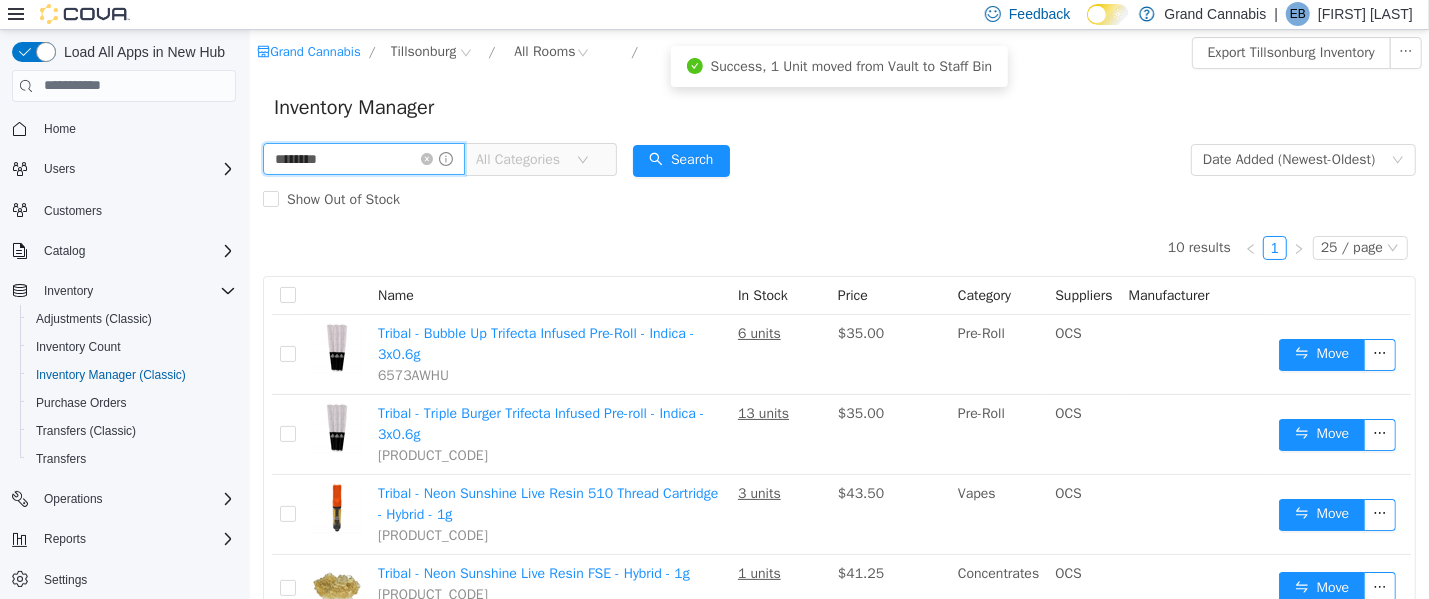 type on "********" 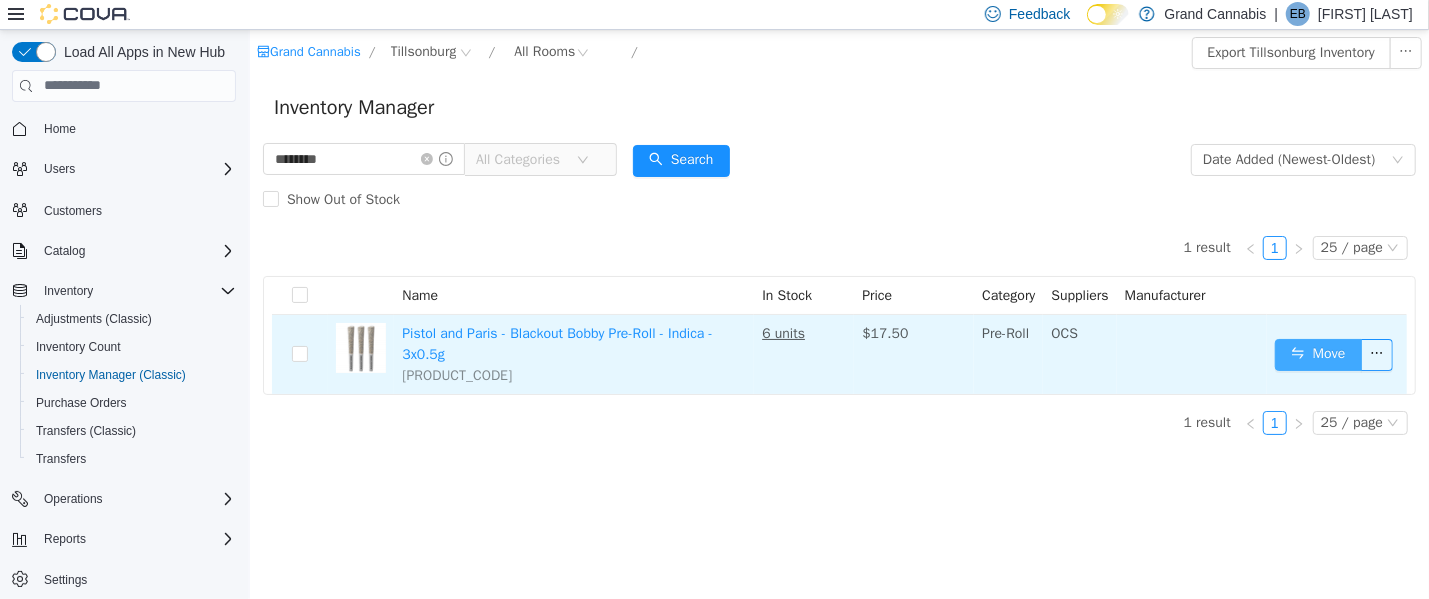 click on "Move" at bounding box center (1317, 354) 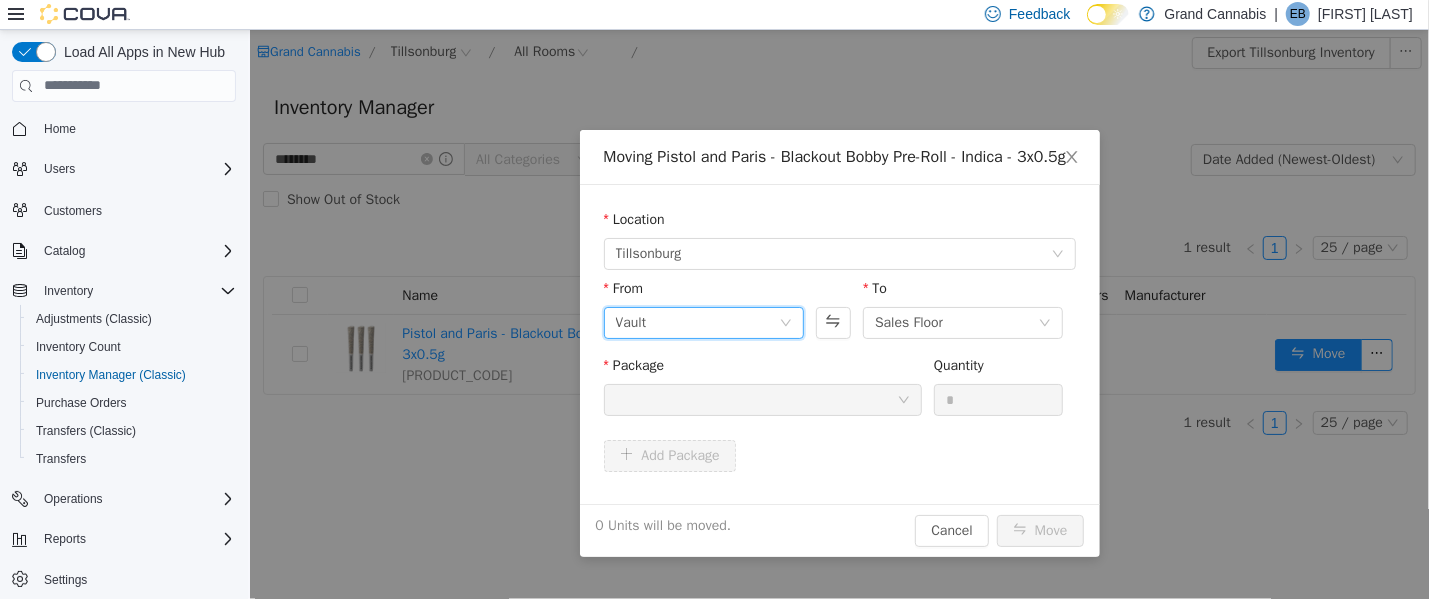 click on "Vault" at bounding box center [696, 322] 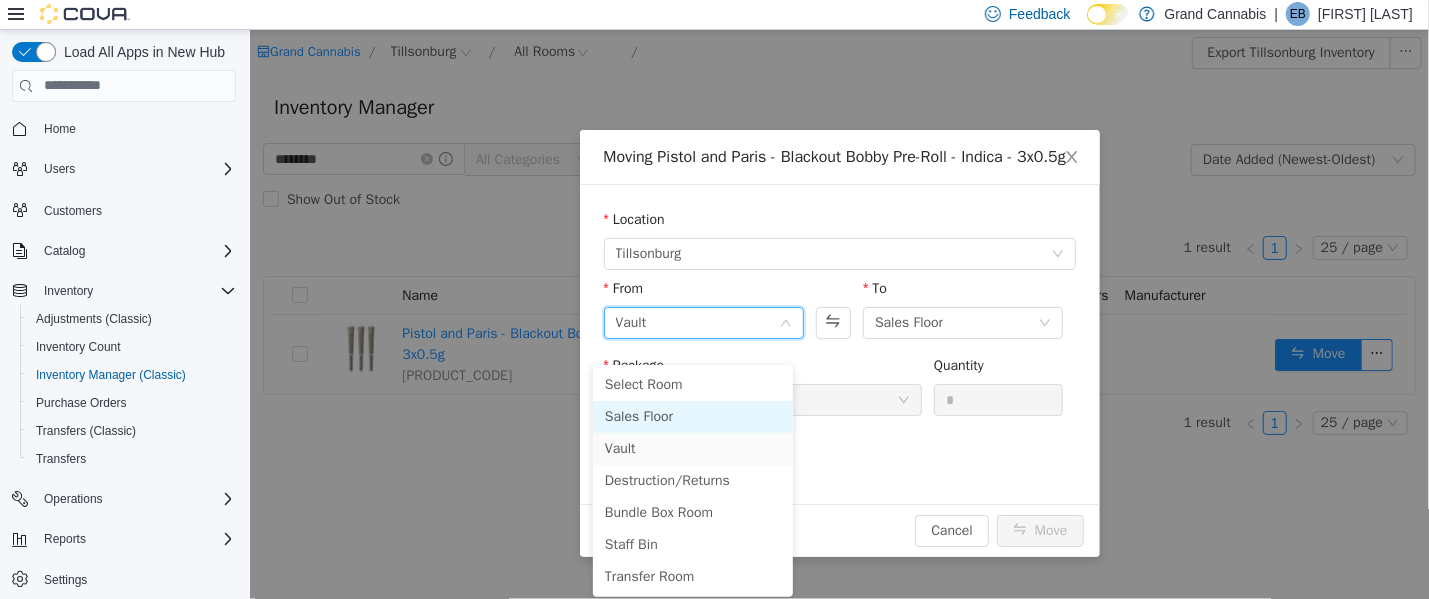 click on "Sales Floor" at bounding box center (692, 416) 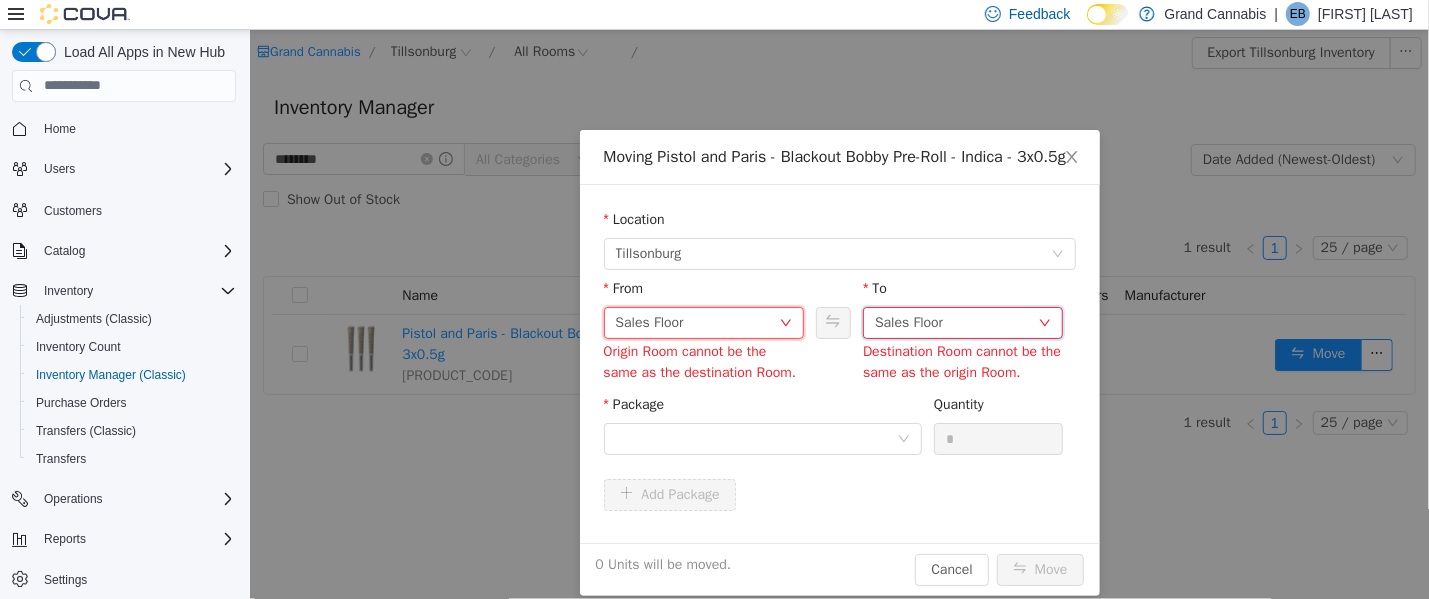 click on "Sales Floor" at bounding box center (955, 322) 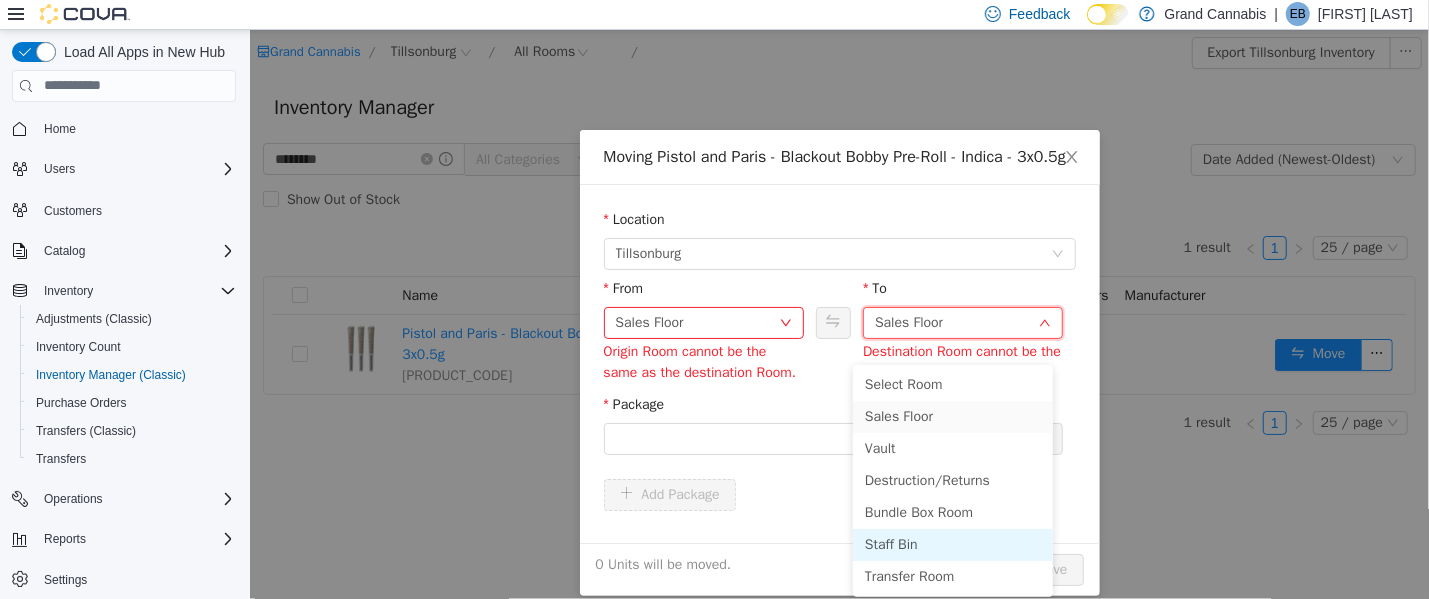 click on "Staff Bin" at bounding box center [952, 544] 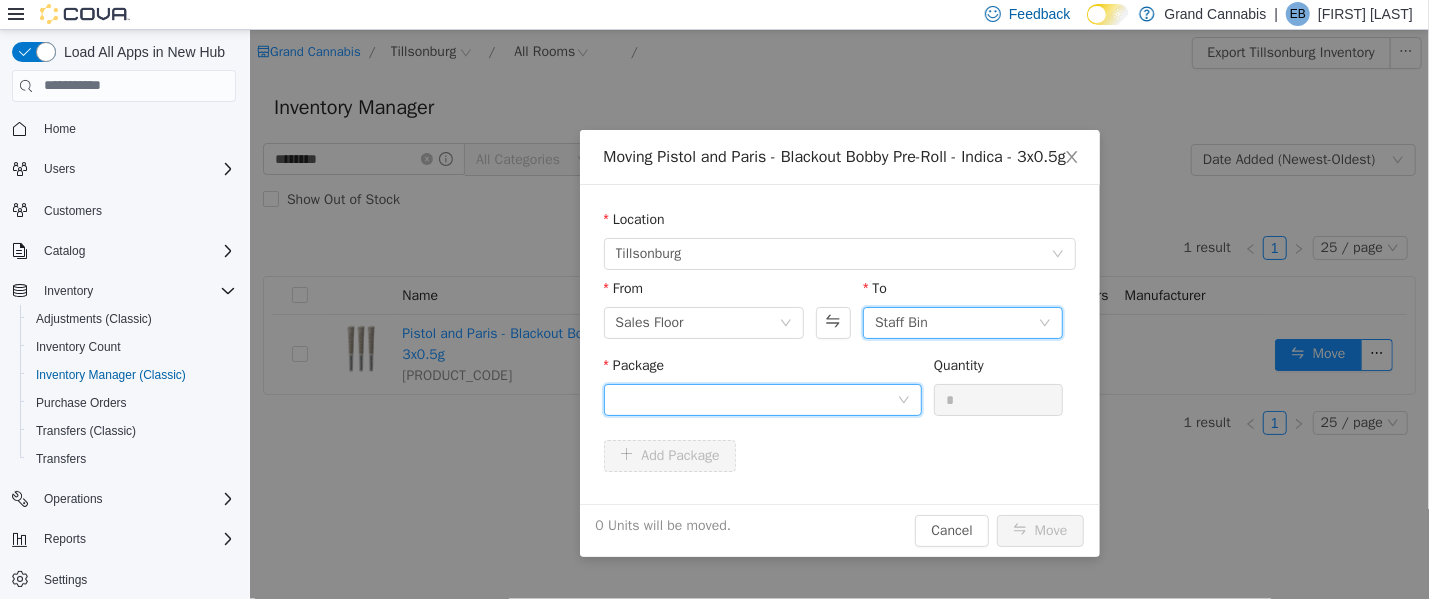 click at bounding box center (755, 399) 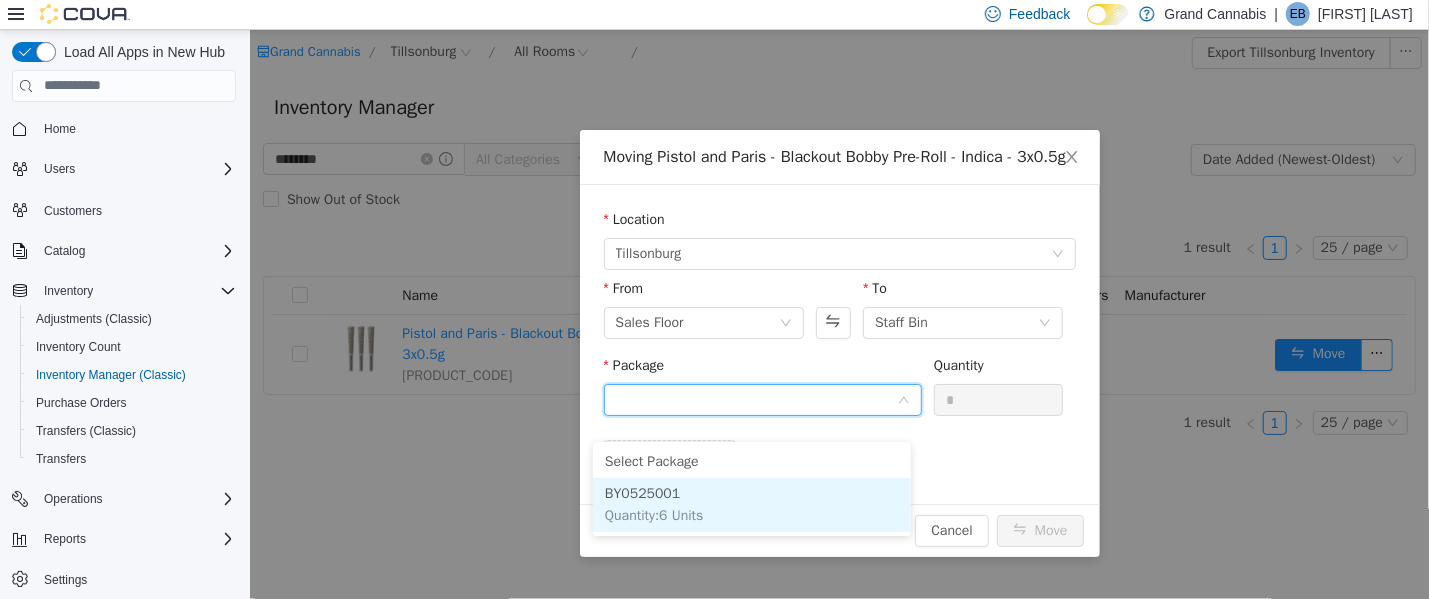 drag, startPoint x: 782, startPoint y: 512, endPoint x: 807, endPoint y: 489, distance: 33.970577 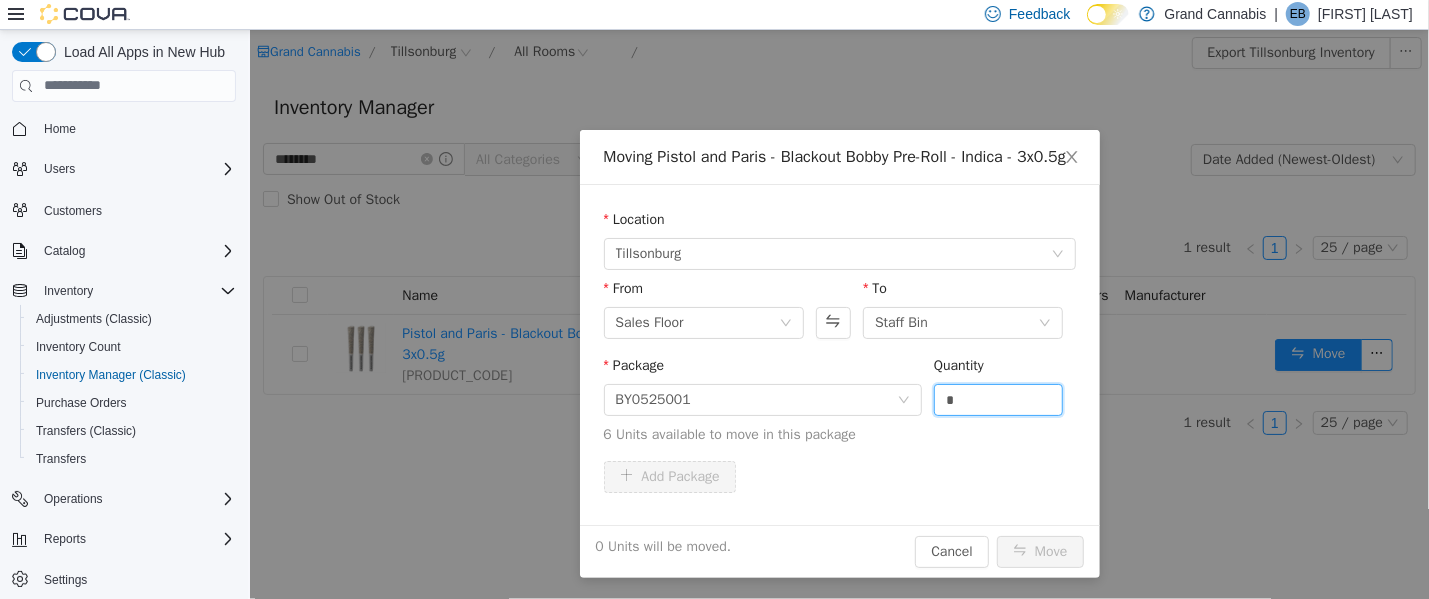 drag, startPoint x: 957, startPoint y: 418, endPoint x: 911, endPoint y: 421, distance: 46.09772 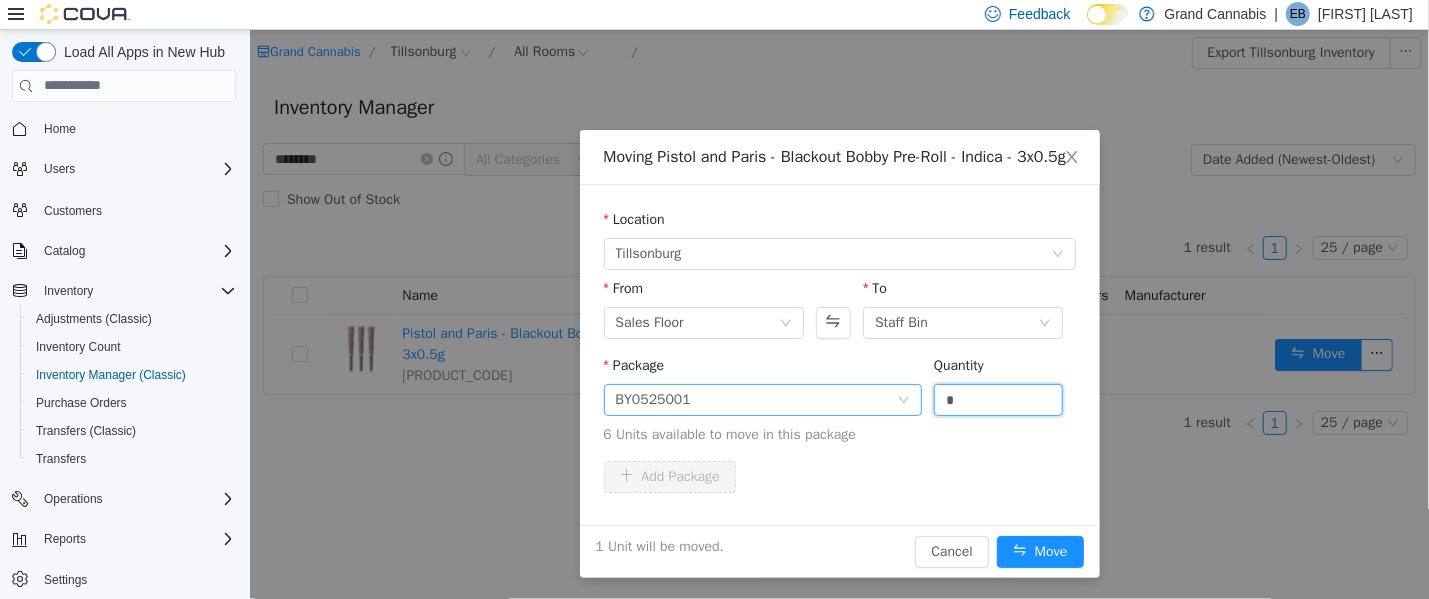 type on "*" 